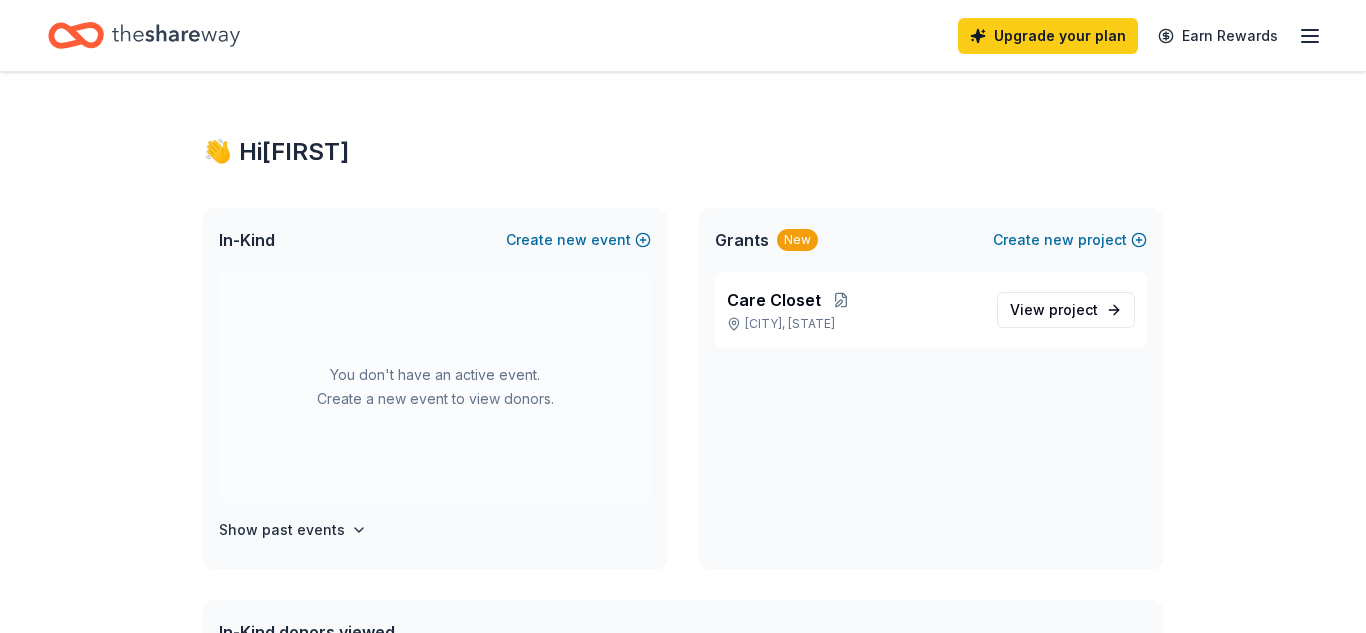 scroll, scrollTop: 0, scrollLeft: 0, axis: both 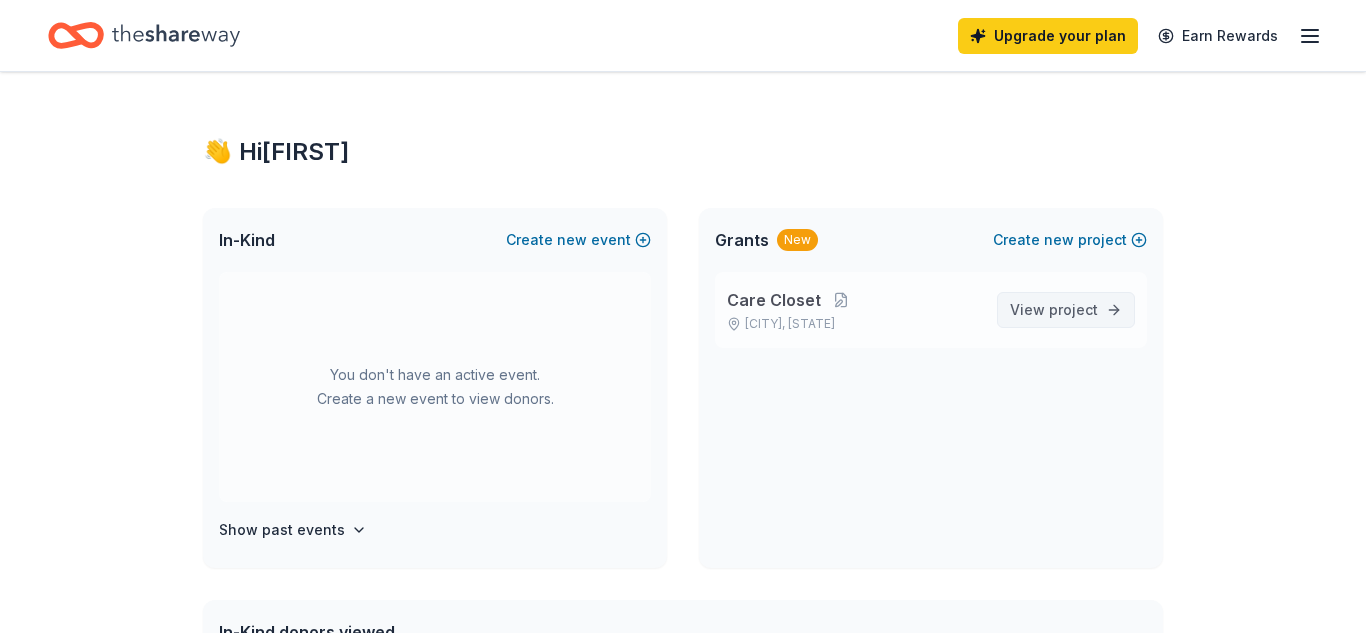 click on "project" at bounding box center (1073, 309) 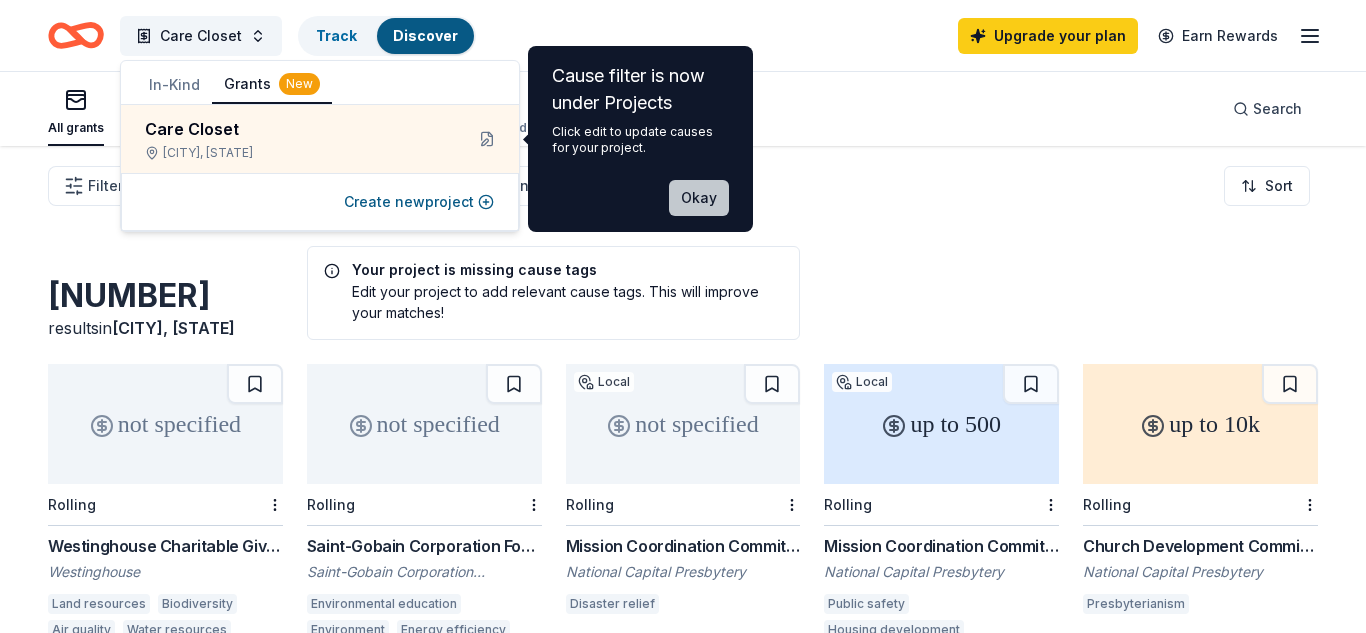 click on "Filter Eligibility Type of support CyberGrants Local Sort" at bounding box center [683, 186] 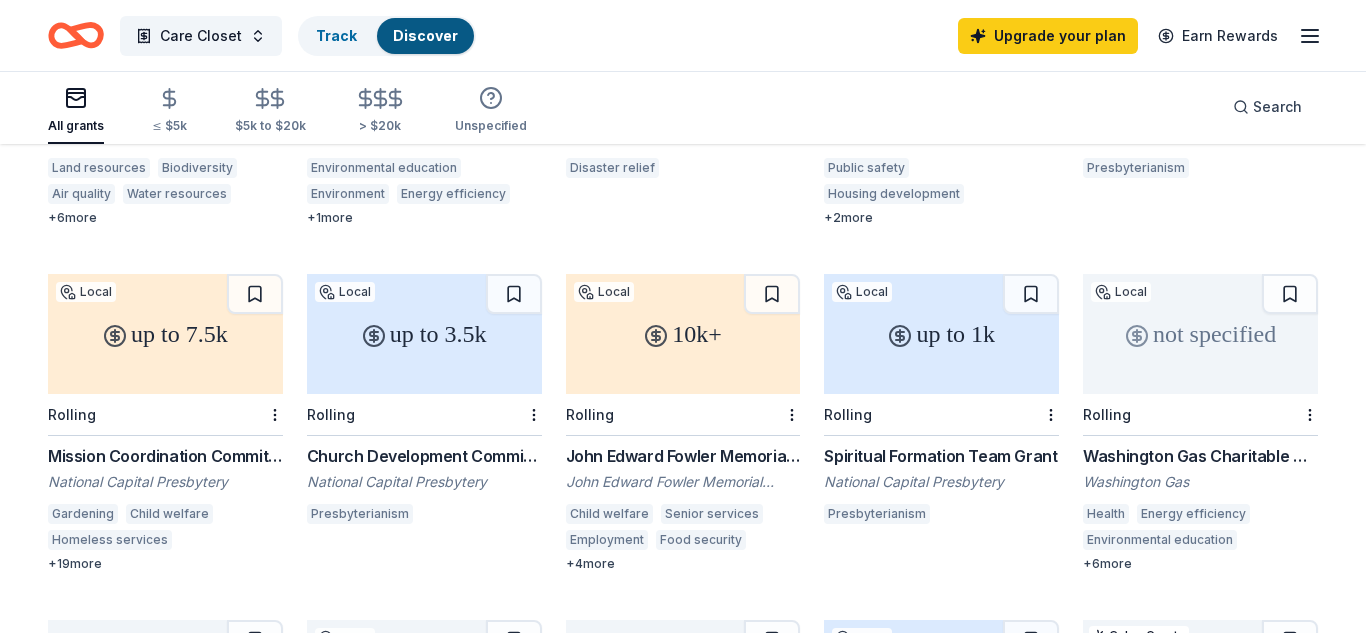 scroll, scrollTop: 0, scrollLeft: 0, axis: both 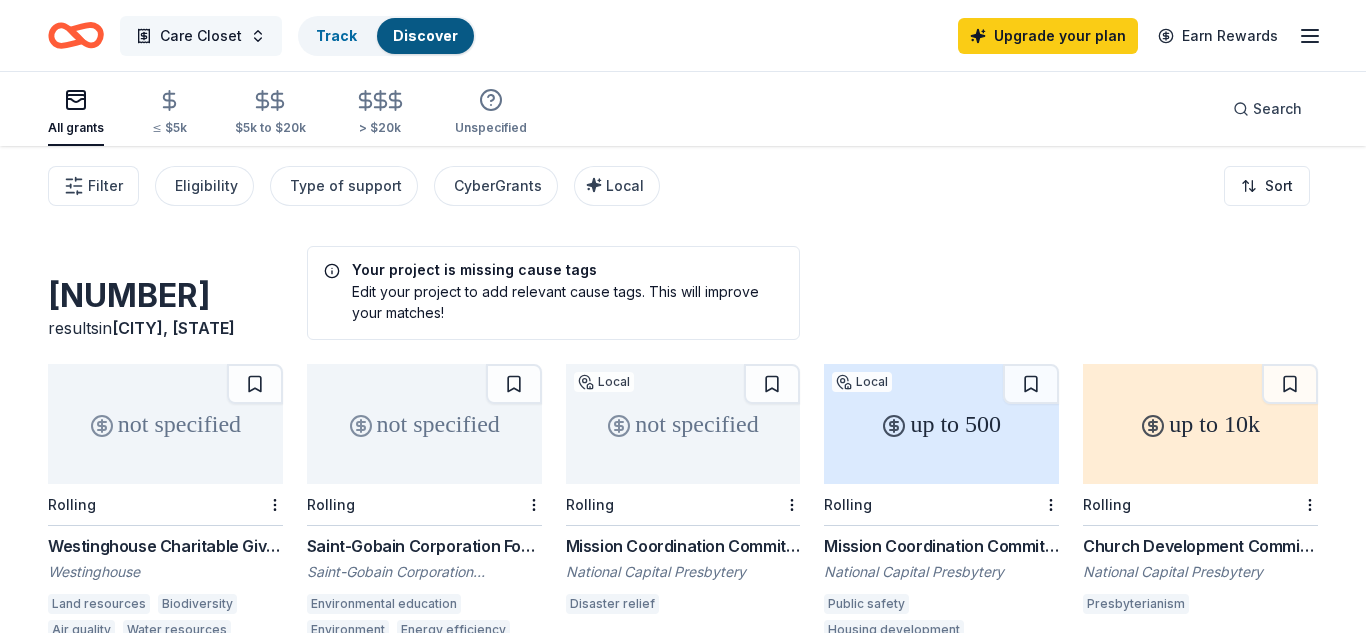 click on "Care Closet" at bounding box center (201, 36) 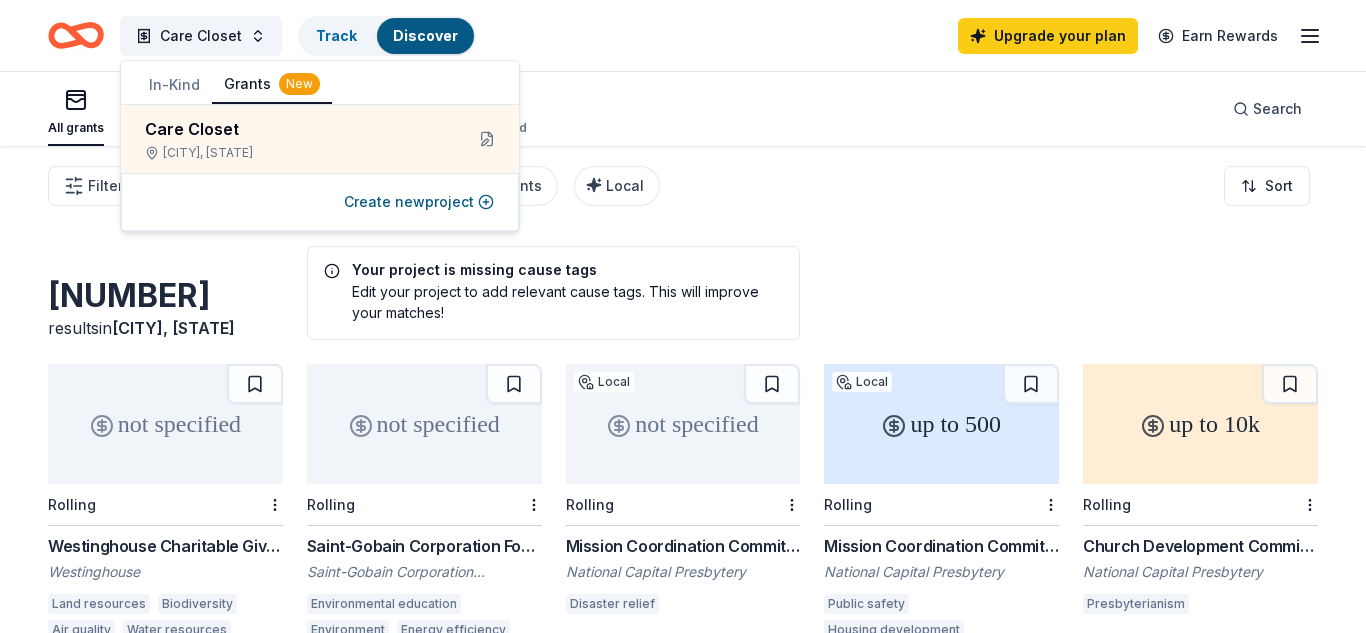 click on "In-Kind" at bounding box center [174, 85] 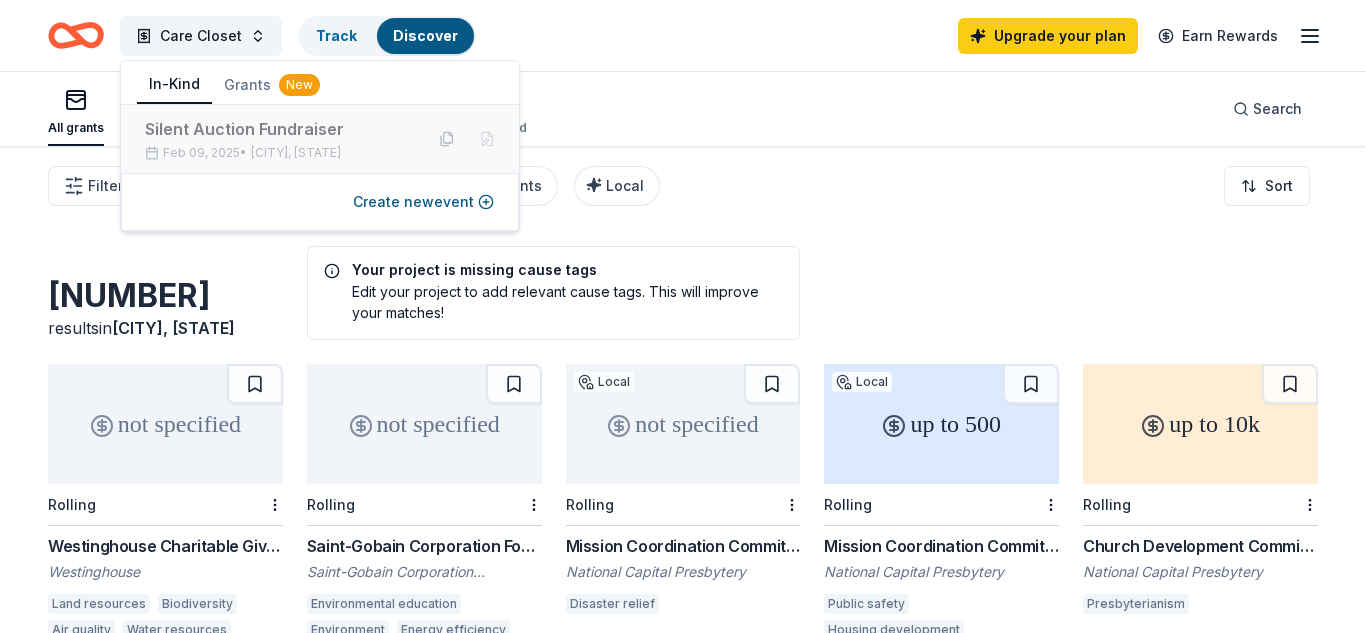 click on "Silent Auction Fundraiser" at bounding box center (276, 129) 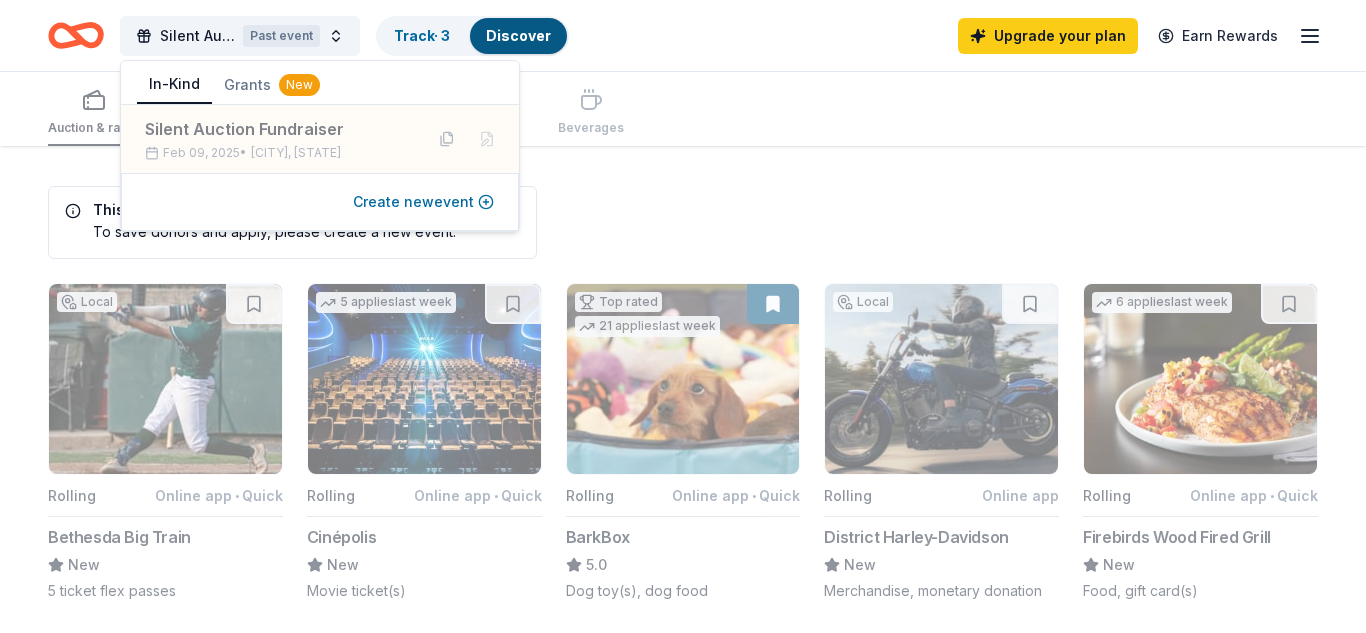 click on "Create new  event" at bounding box center (423, 202) 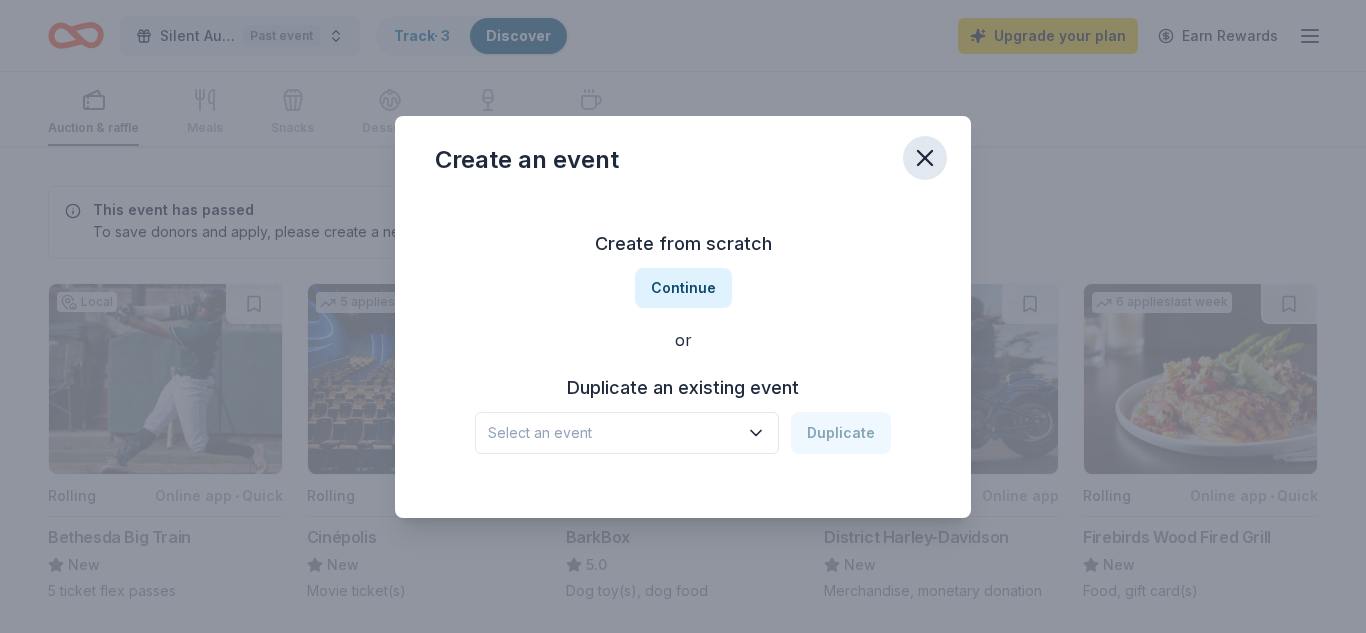 click 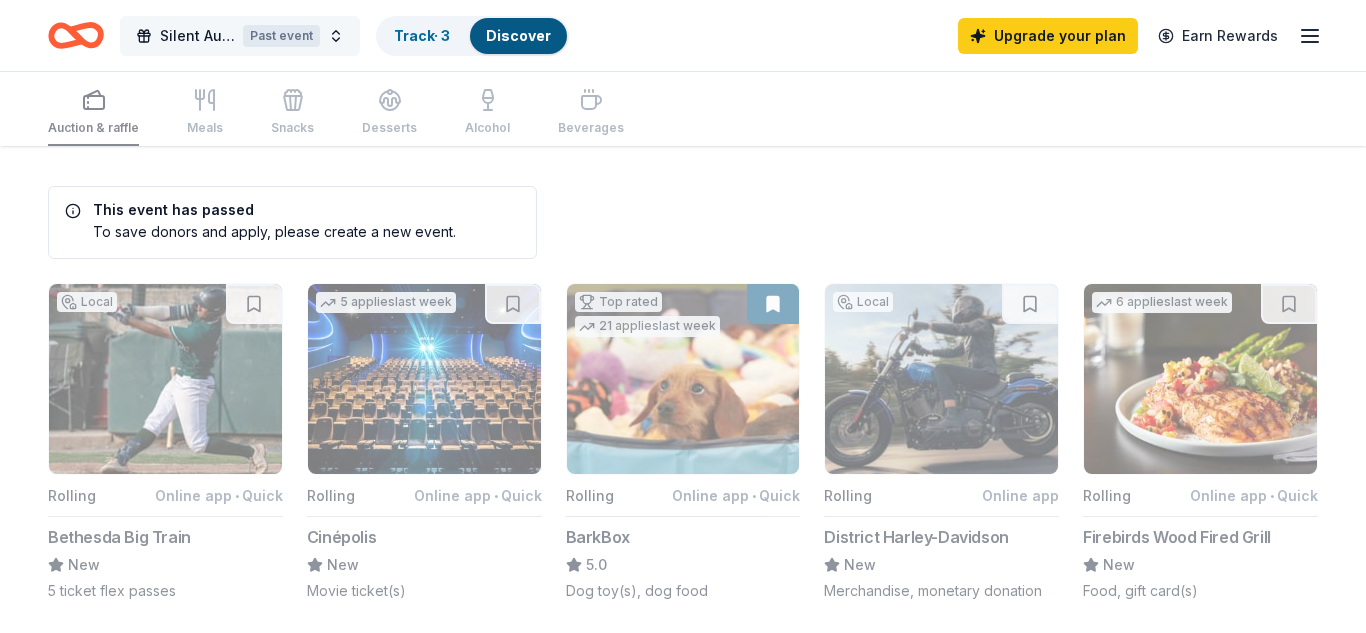 click on "Silent Auction Fundraiser Past event" at bounding box center [240, 36] 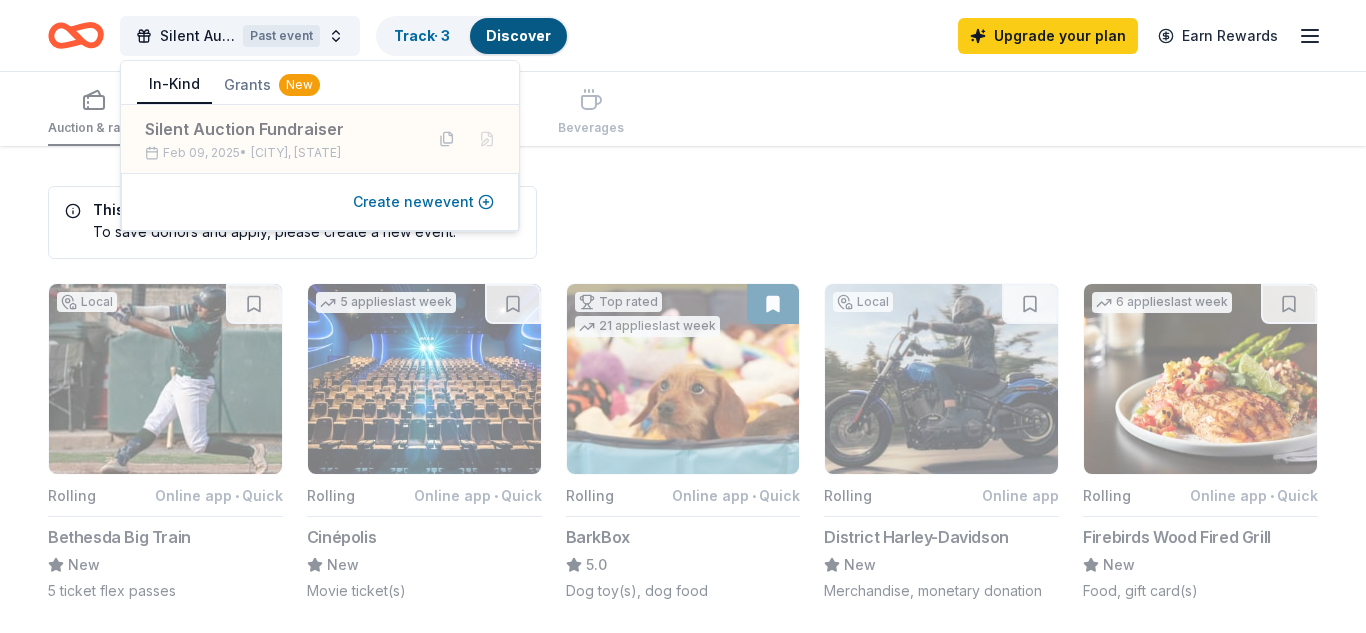 click on "Create new  event" at bounding box center (423, 202) 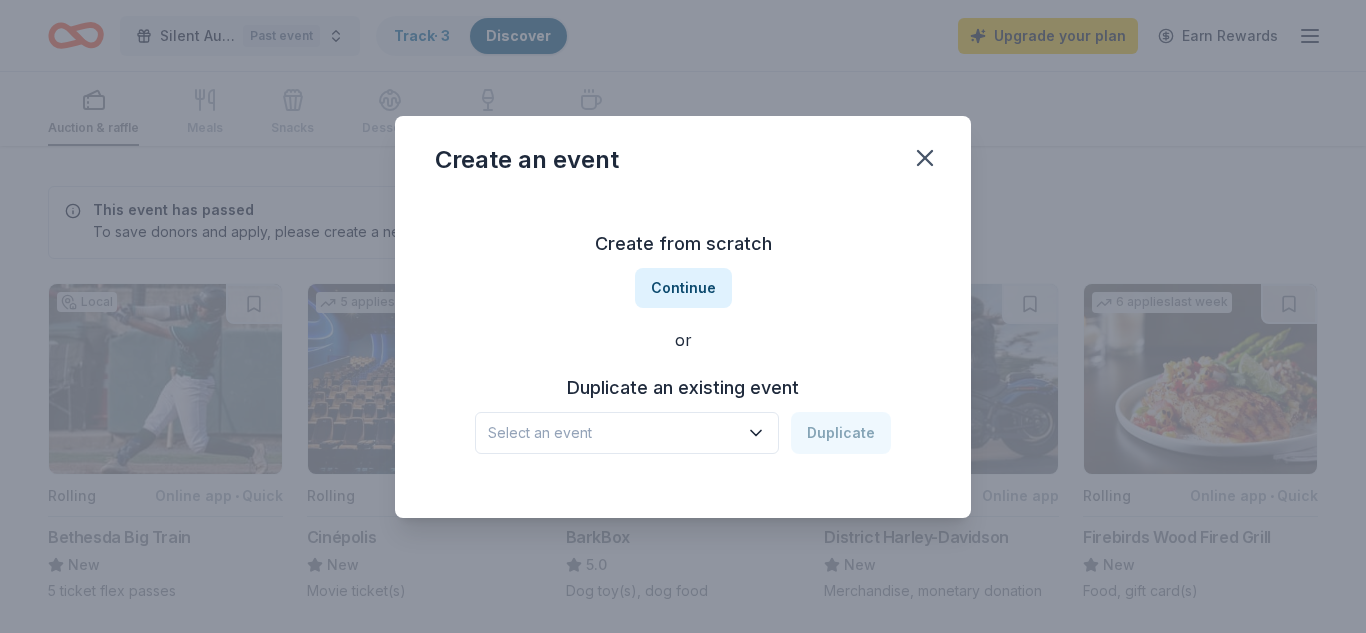 click on "Select an event" at bounding box center (613, 433) 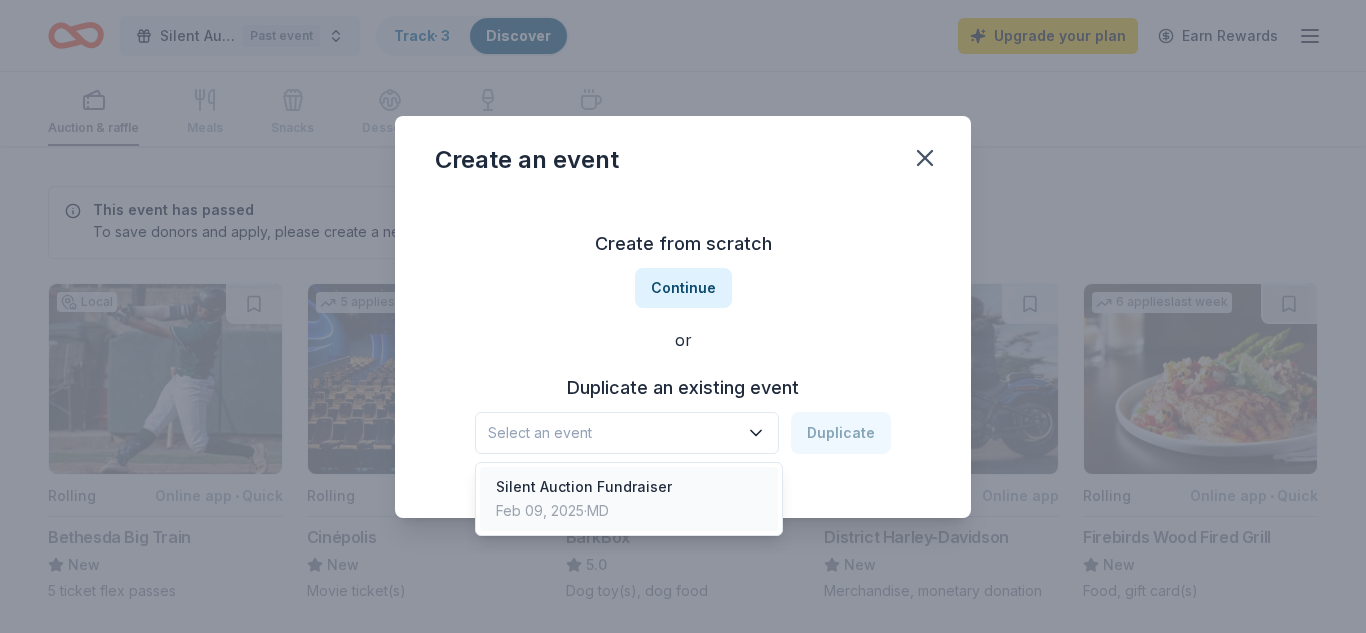 click on "Silent Auction Fundraiser" at bounding box center [584, 487] 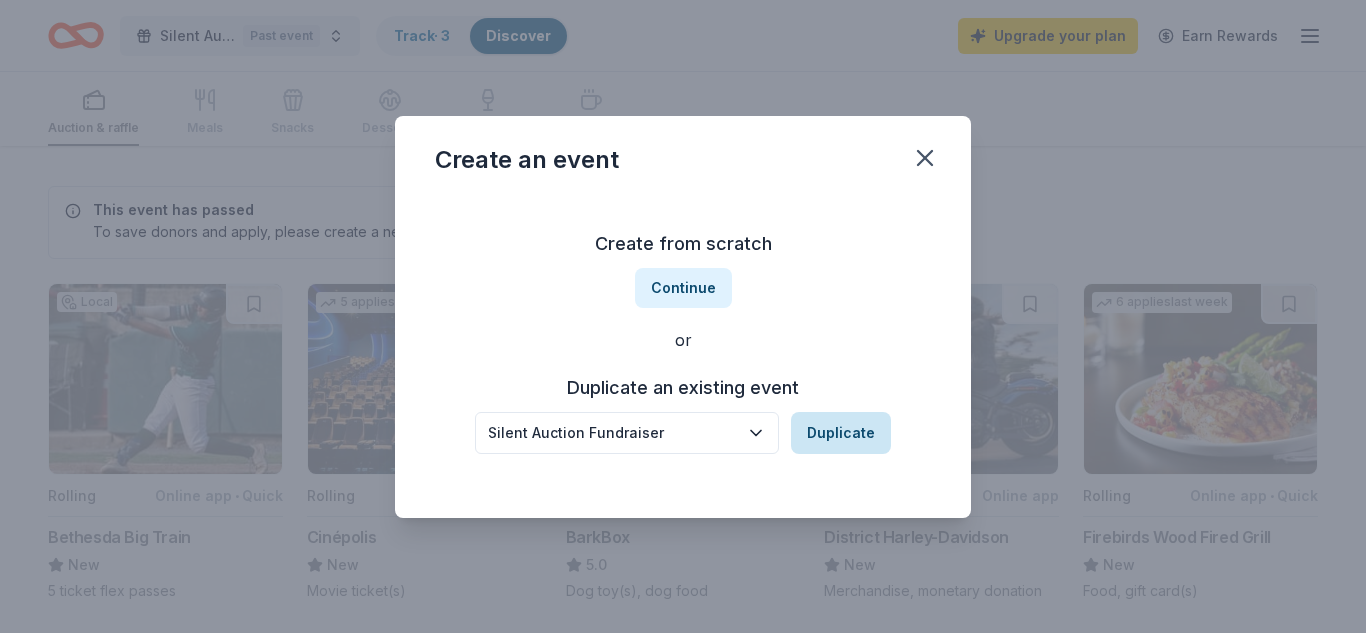 click on "Duplicate" at bounding box center [841, 433] 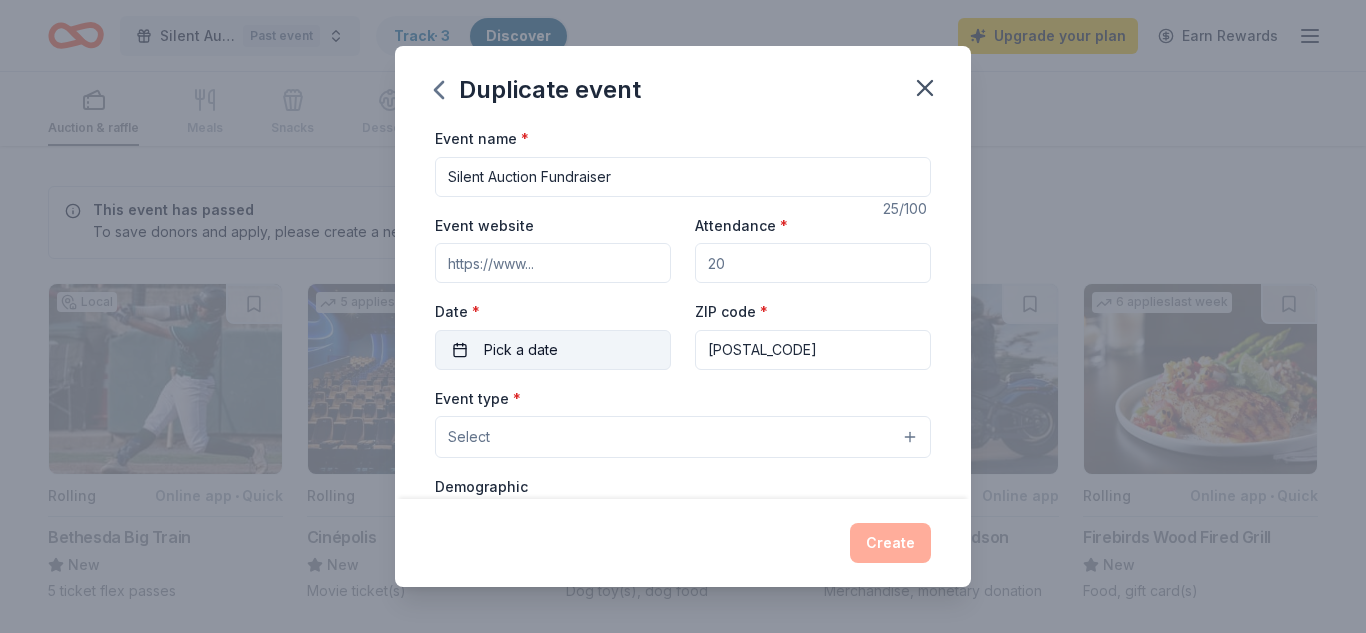click on "Pick a date" at bounding box center (553, 350) 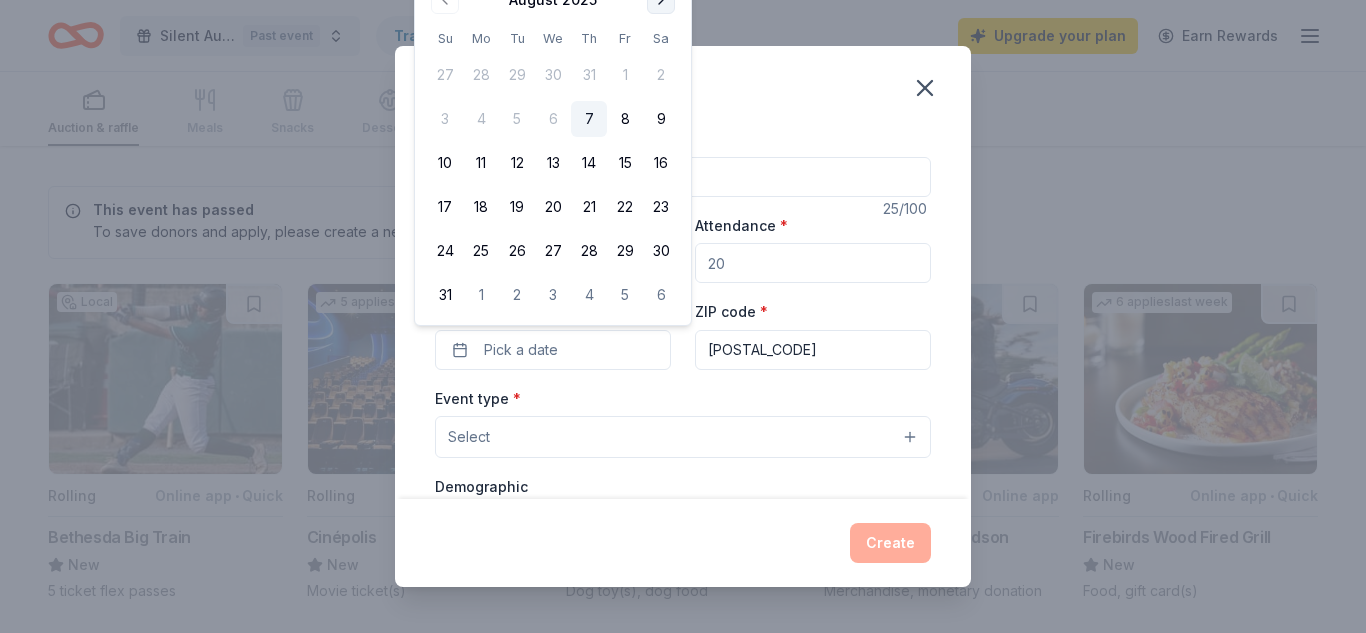 click at bounding box center (661, 0) 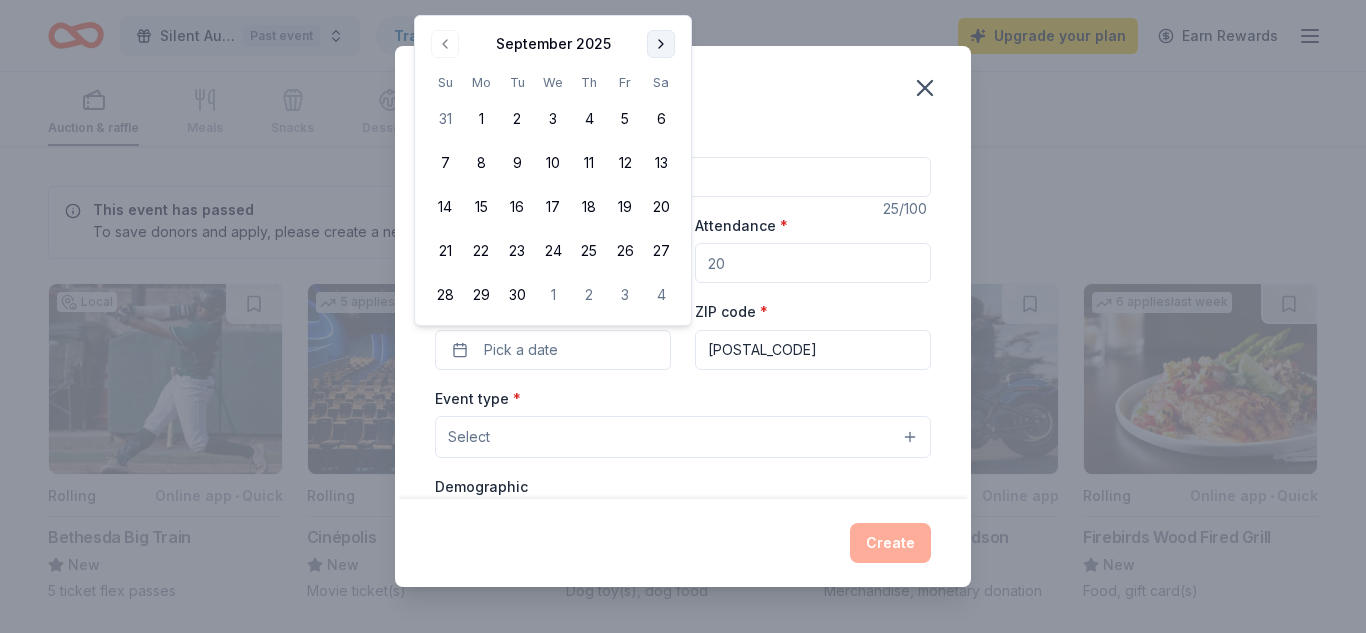 click on "Duplicate event Event name * Silent Auction Fundraiser 25 /100 Event website Attendance * Date * Pick a date ZIP code * 20871 Event type * Select Demographic Select We use this information to help brands find events with their target demographic to sponsor their products. Mailing address Apt/unit Description What are you looking for? * Auction & raffle Meals Snacks Desserts Alcohol Beverages Send me reminders Email me reminders of donor application deadlines Recurring event Copy donors Saved Applied Approved Received Declined Not interested All copied donors will be given "saved" status in your new event. Companies that are no longer donating will not be copied. Create" at bounding box center [683, 316] 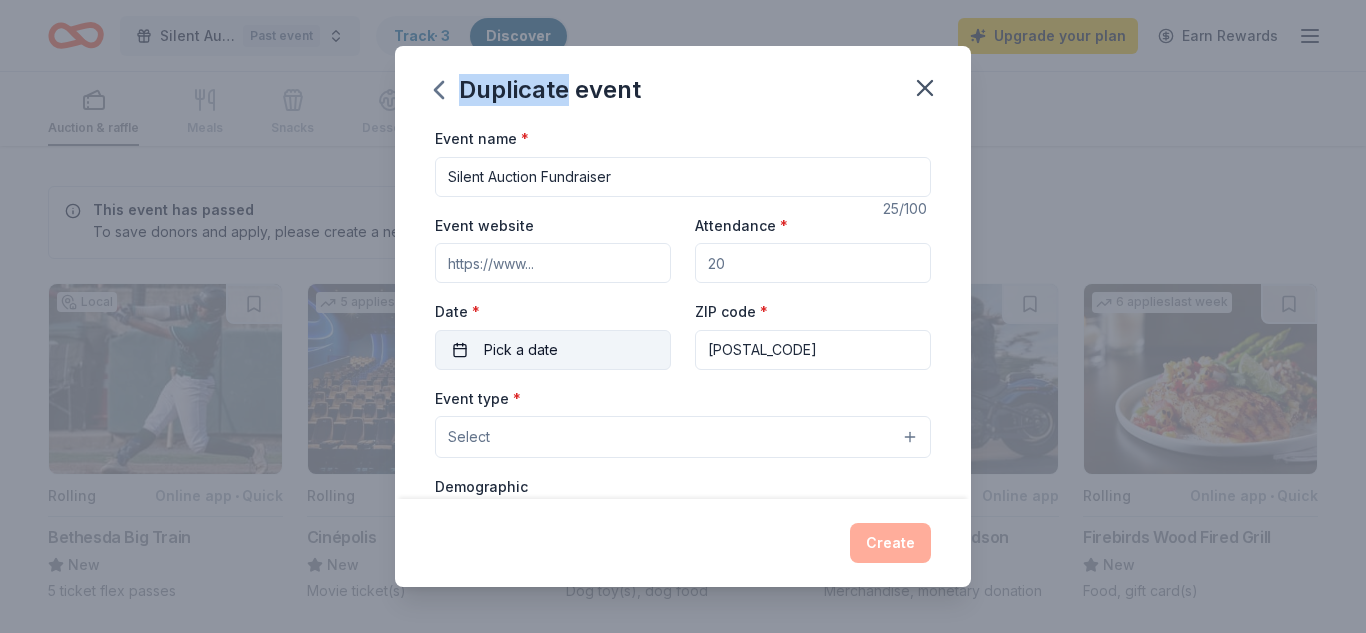 click on "Pick a date" at bounding box center (553, 350) 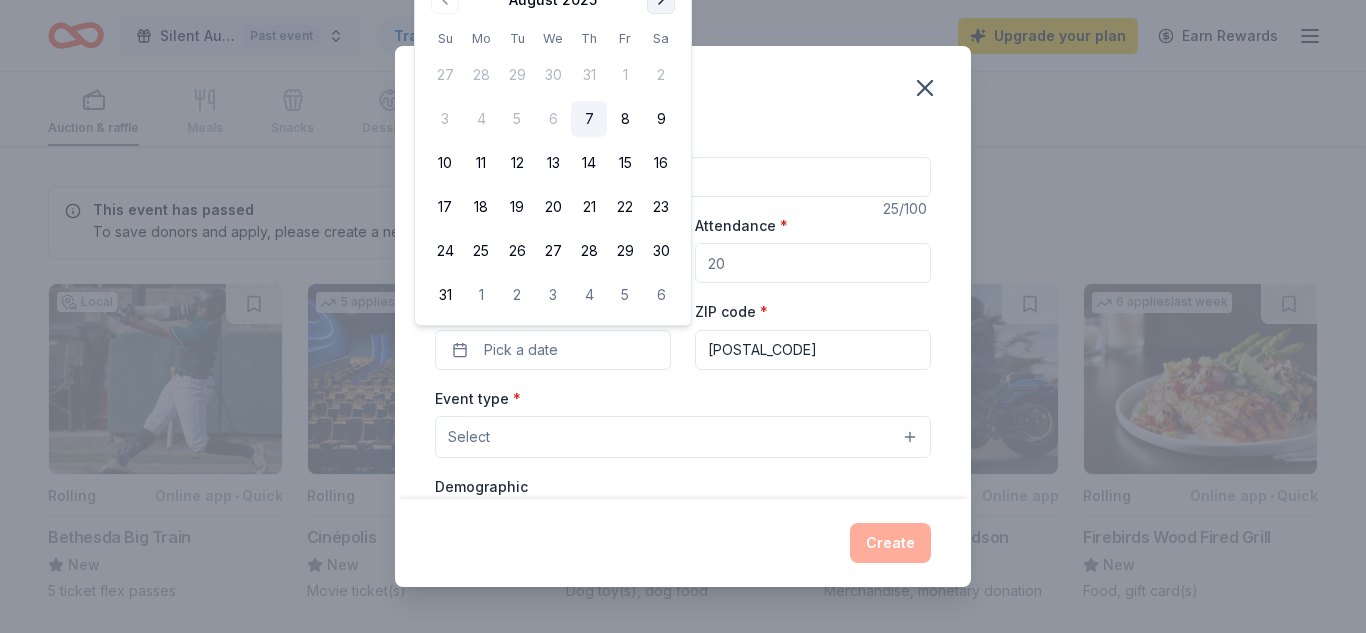 click at bounding box center [661, 0] 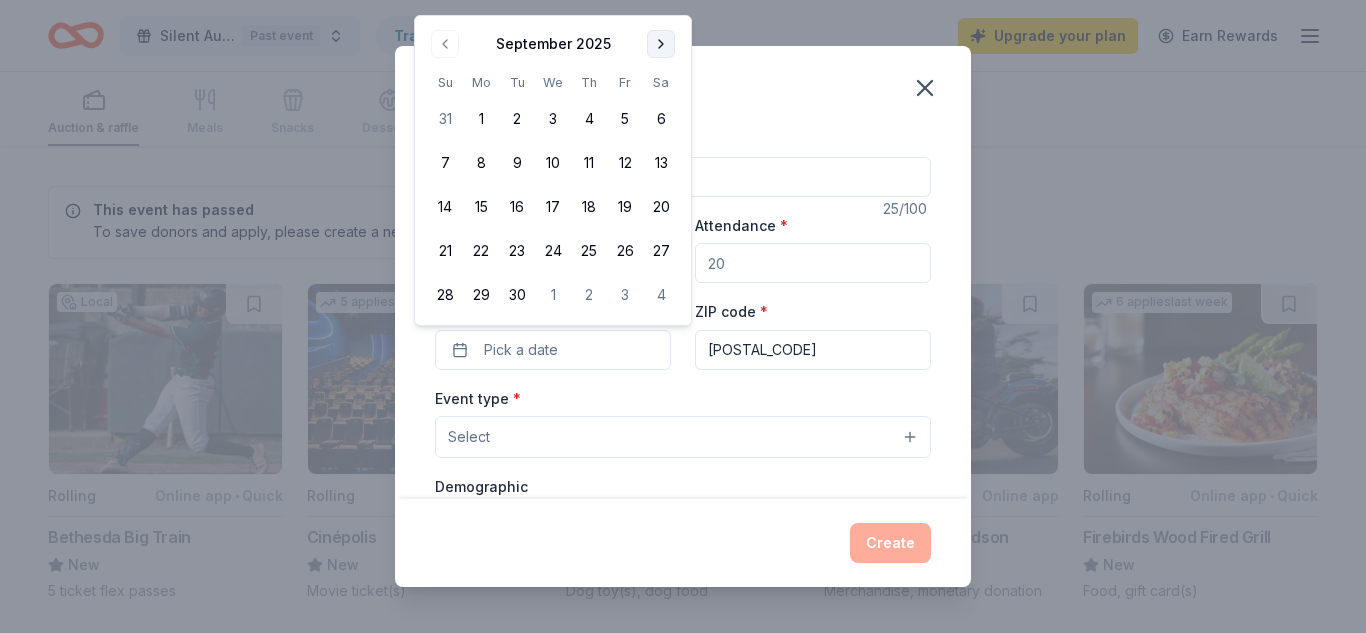 click at bounding box center [661, 44] 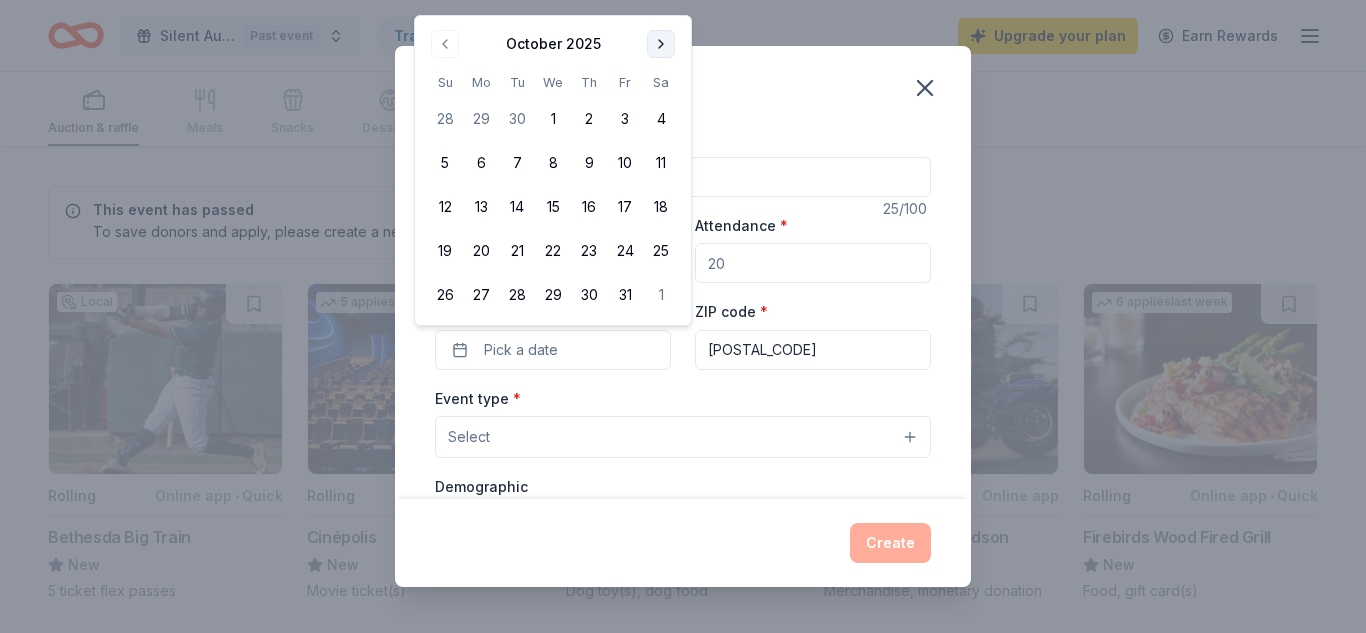 click at bounding box center [661, 44] 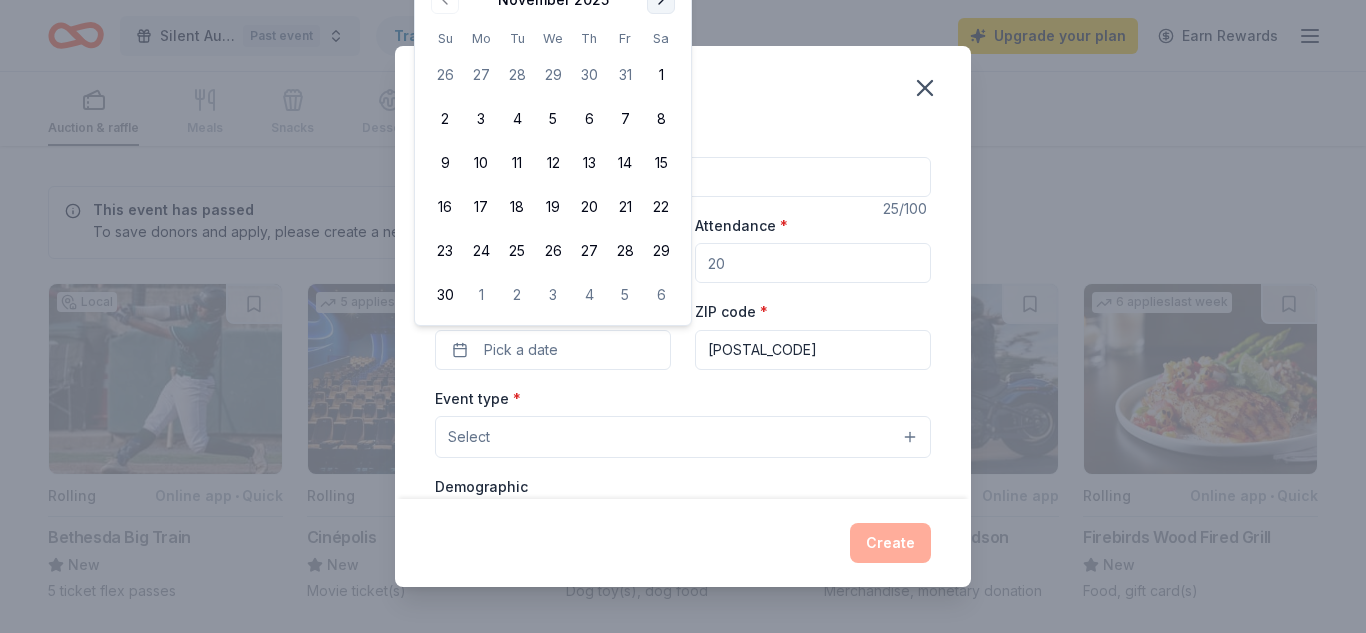 click on "Sa" at bounding box center [661, 38] 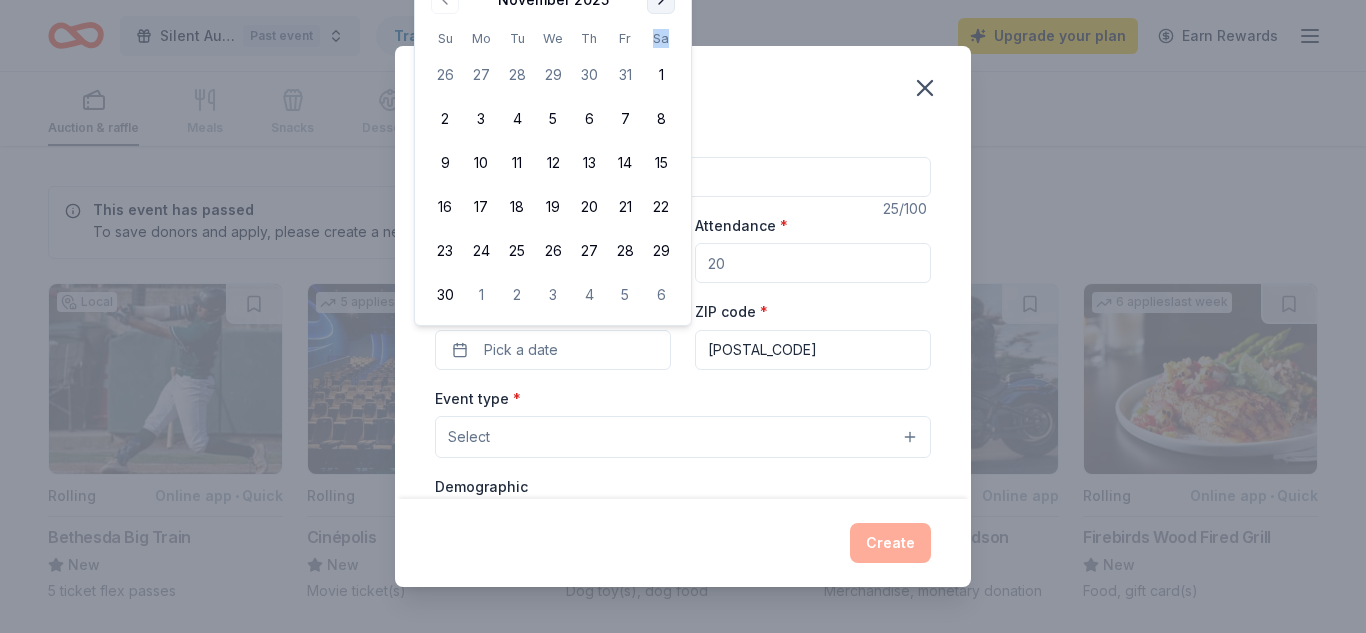 click at bounding box center [661, 0] 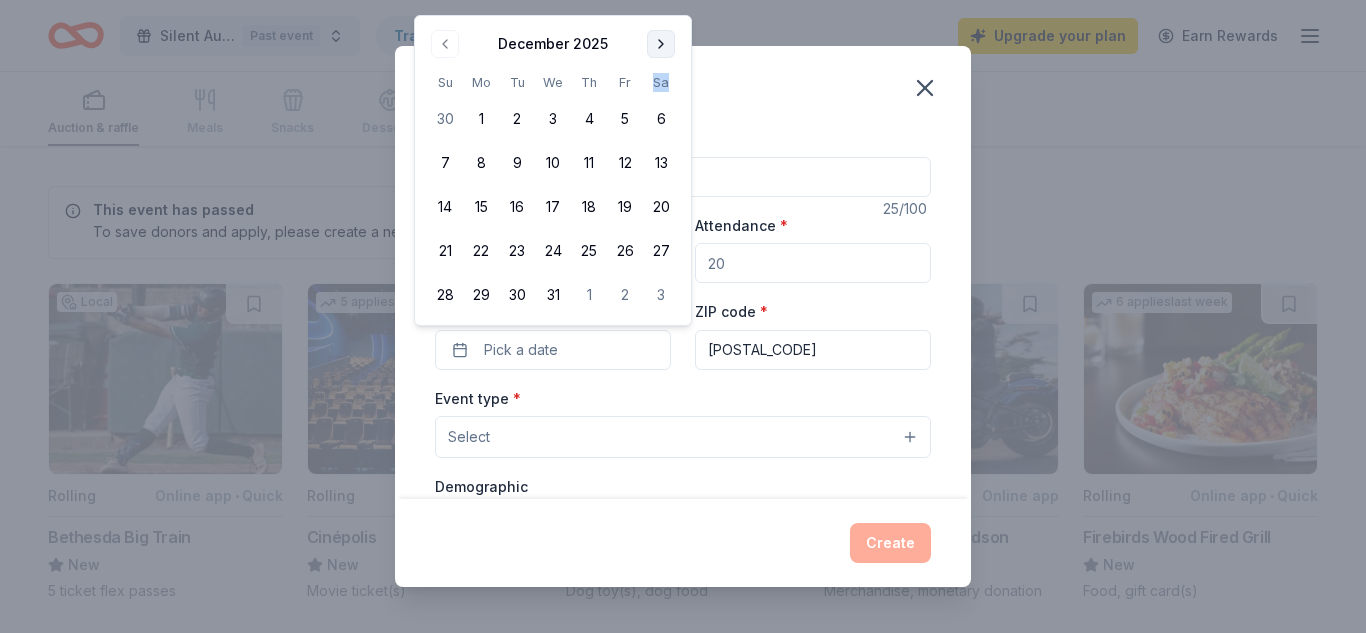 click at bounding box center [661, 44] 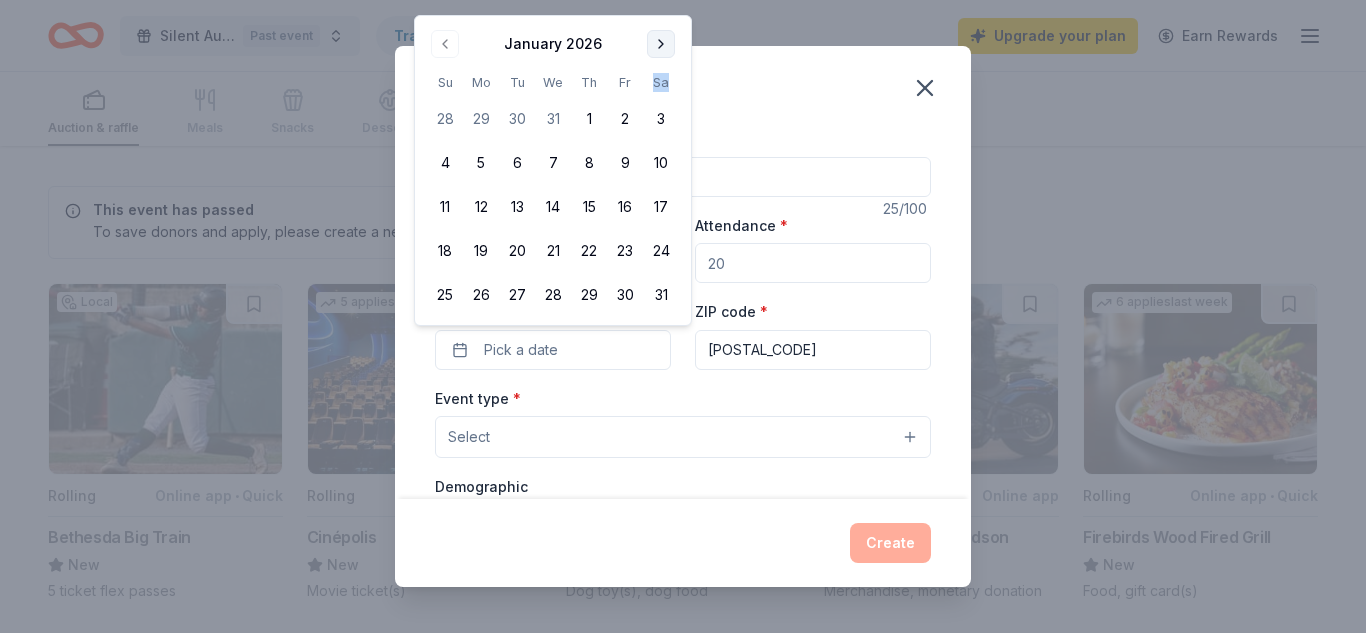 click at bounding box center (661, 44) 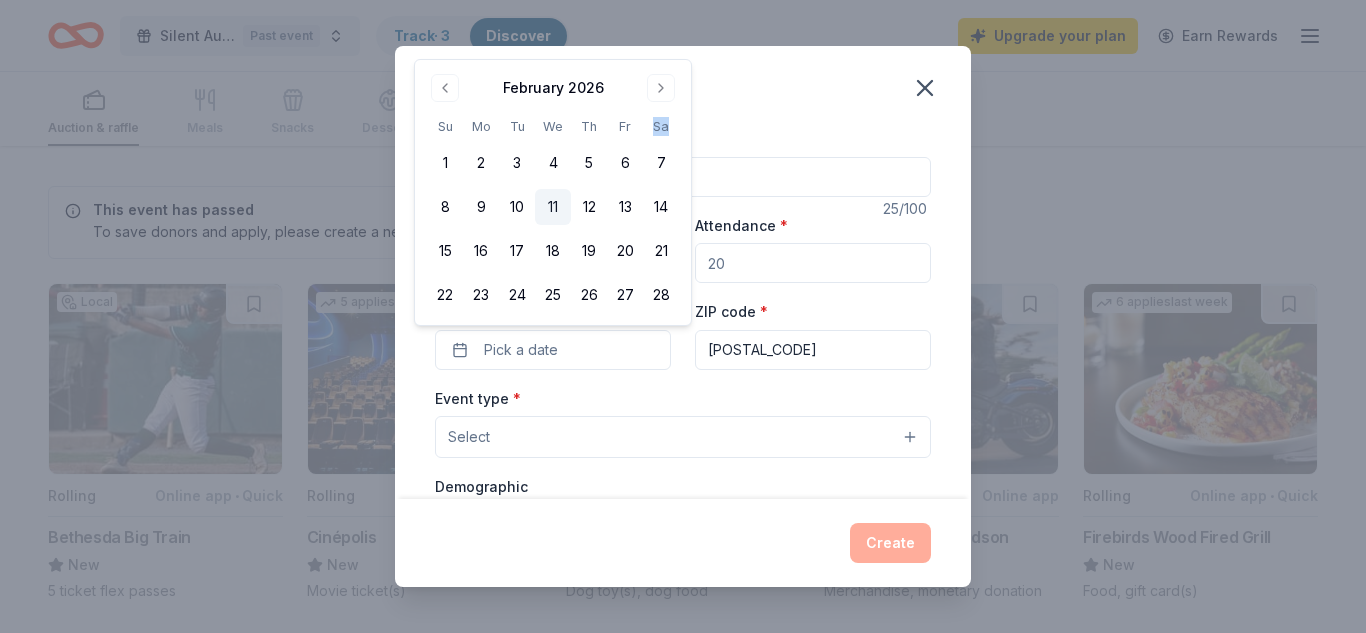 click on "11" at bounding box center (553, 207) 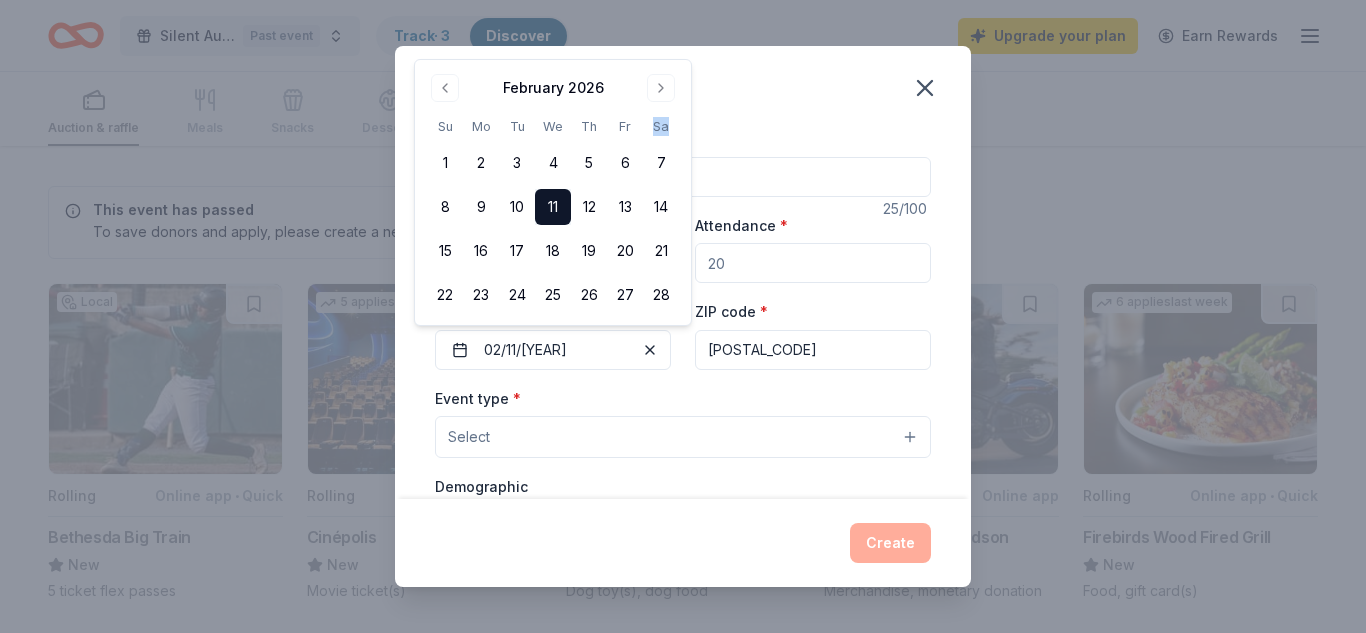 click on "Select" at bounding box center (683, 437) 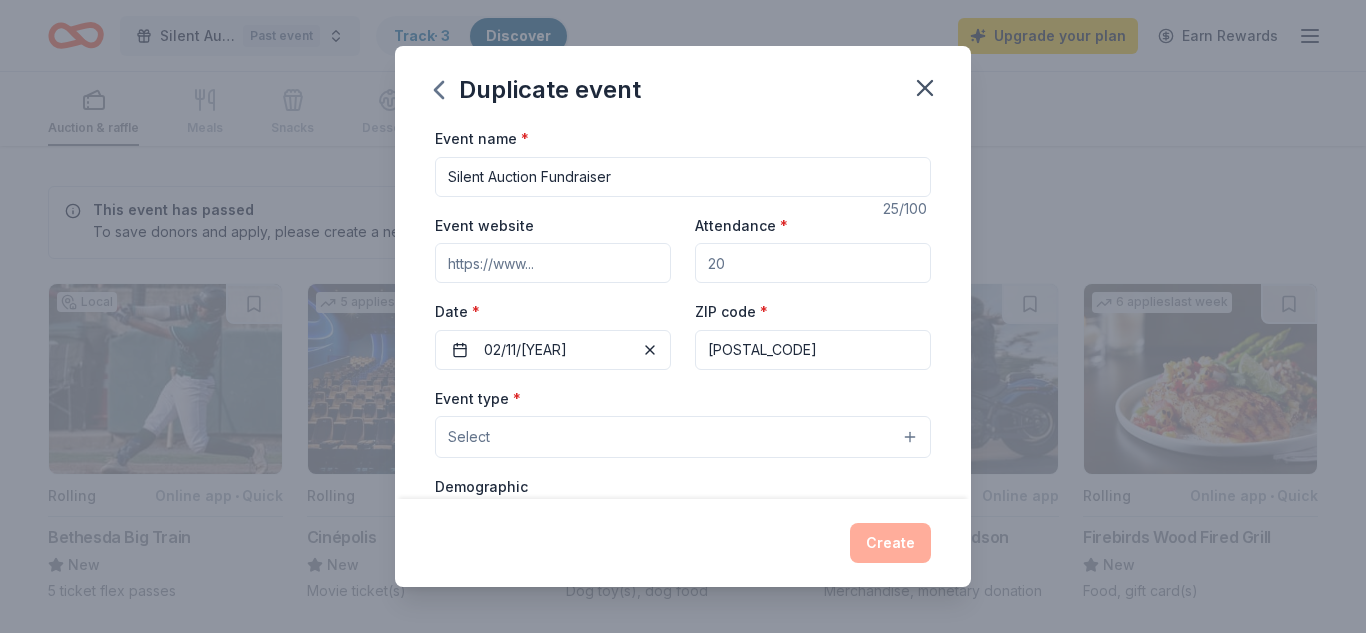 click on "Select" at bounding box center (683, 437) 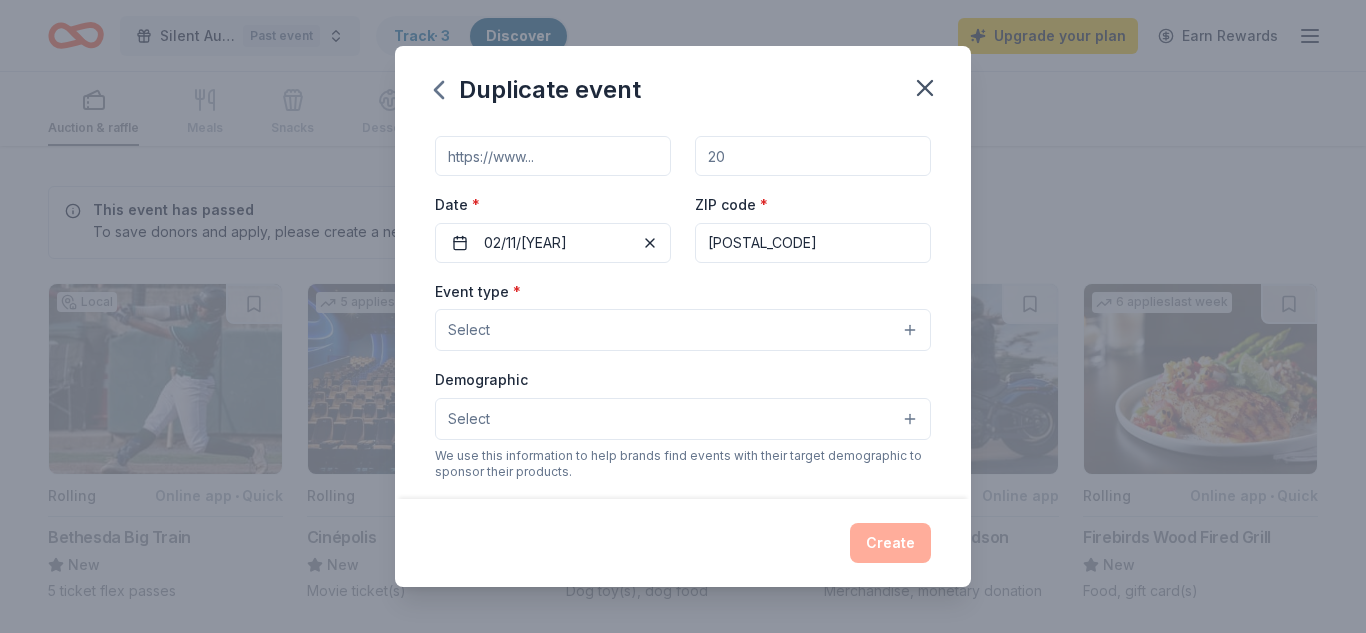 scroll, scrollTop: 109, scrollLeft: 0, axis: vertical 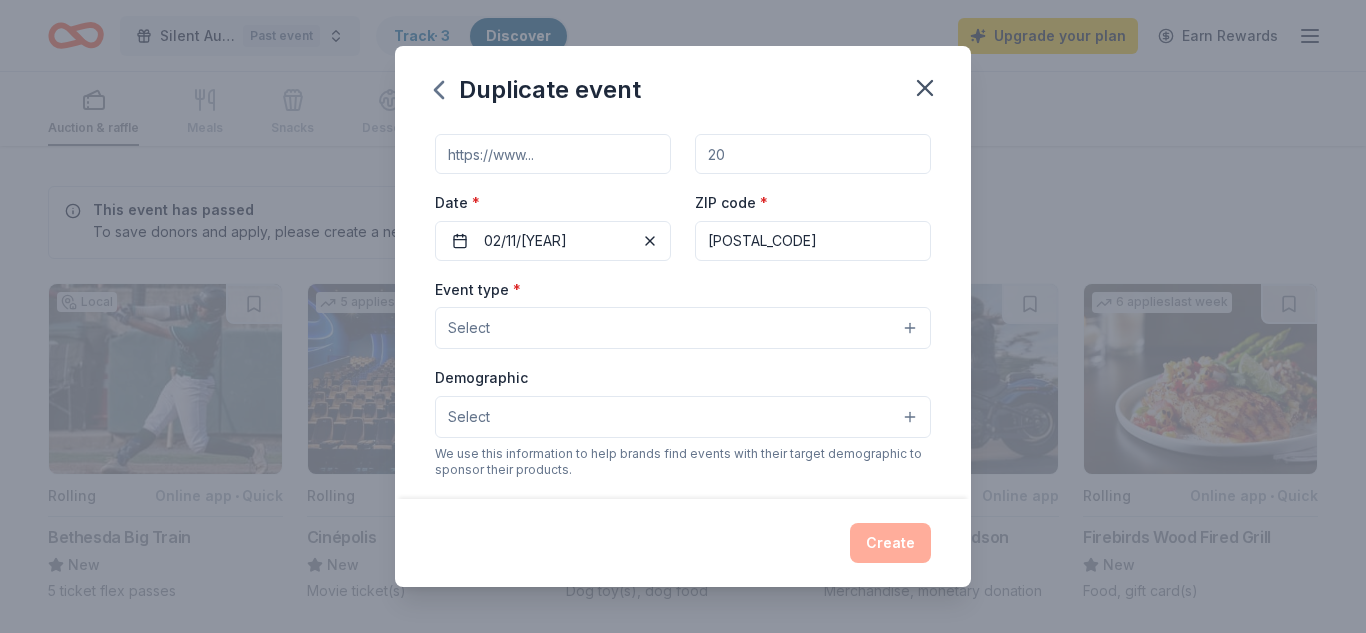 click on "Select" at bounding box center (683, 328) 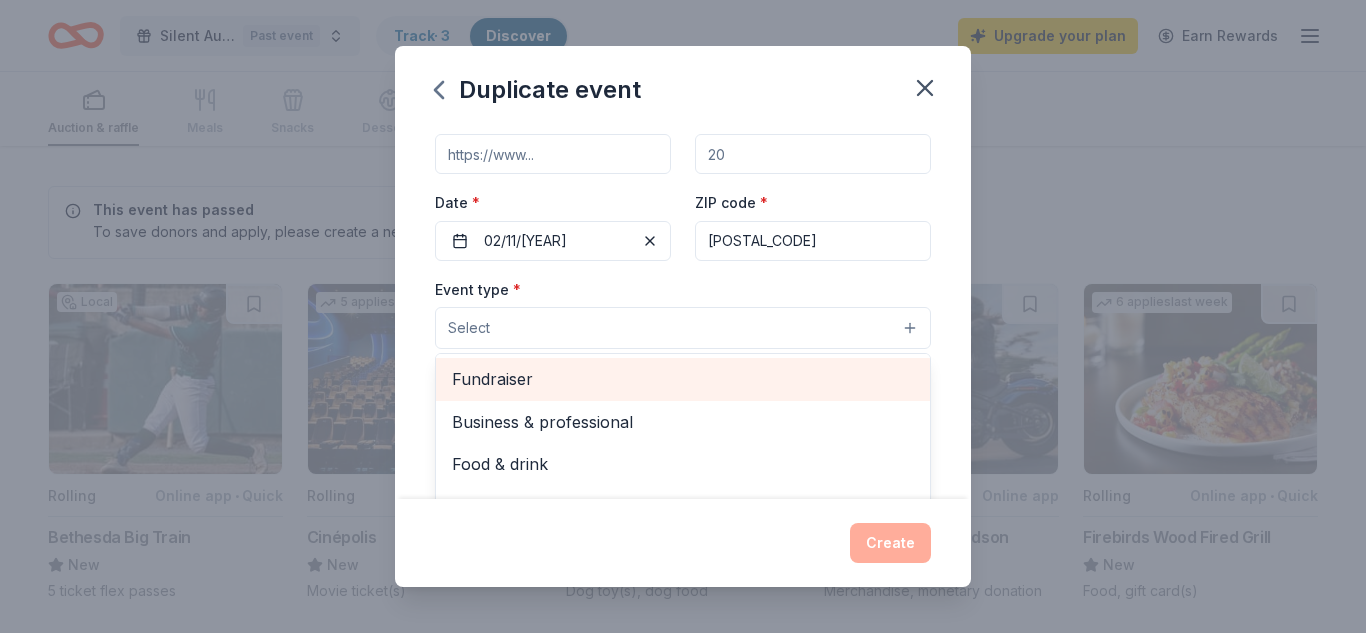 click on "Fundraiser" at bounding box center [683, 379] 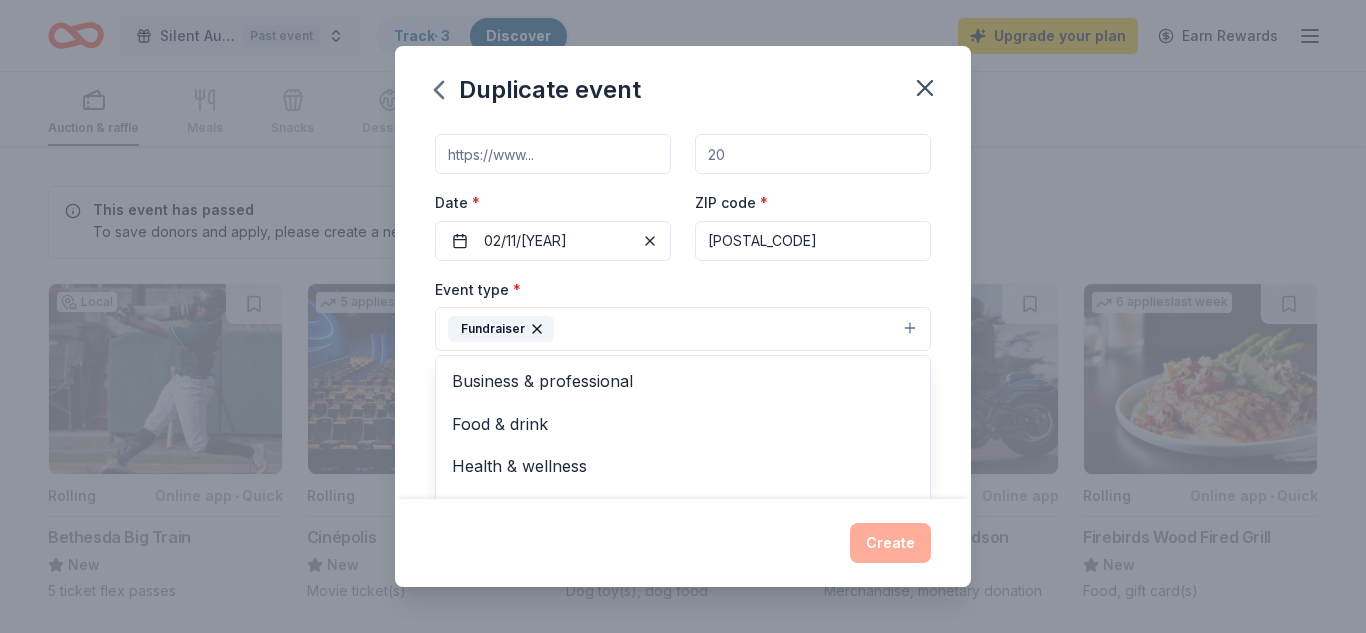 click on "Duplicate event Event name * Silent Auction Fundraiser 25 /100 Event website Attendance * Date * 02/11/2026 ZIP code * 20871 Event type * Fundraiser Business & professional Food & drink Health & wellness Hobbies Music Performing & visual arts Demographic Select We use this information to help brands find events with their target demographic to sponsor their products. Mailing address Apt/unit Description What are you looking for? * Auction & raffle Meals Snacks Desserts Alcohol Beverages Send me reminders Email me reminders of donor application deadlines Recurring event Copy donors Saved Applied Approved Received Declined Not interested All copied donors will be given "saved" status in your new event. Companies that are no longer donating will not be copied. Create" at bounding box center [683, 316] 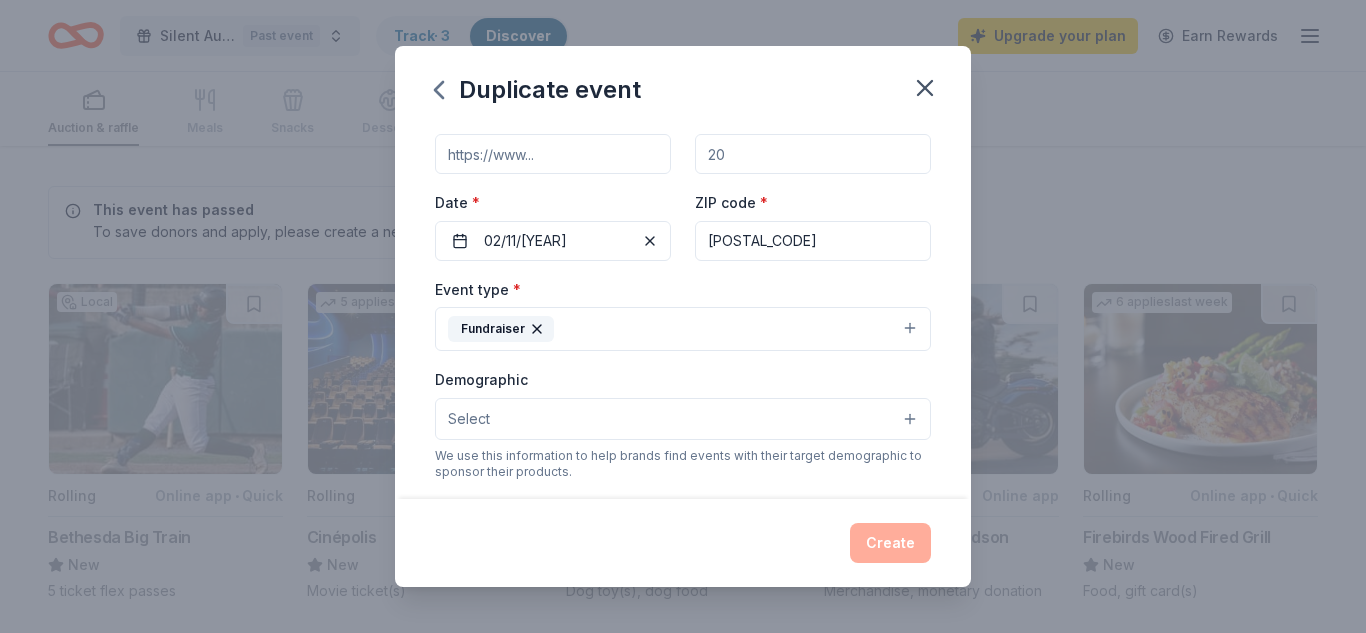 click on "Select" at bounding box center (683, 419) 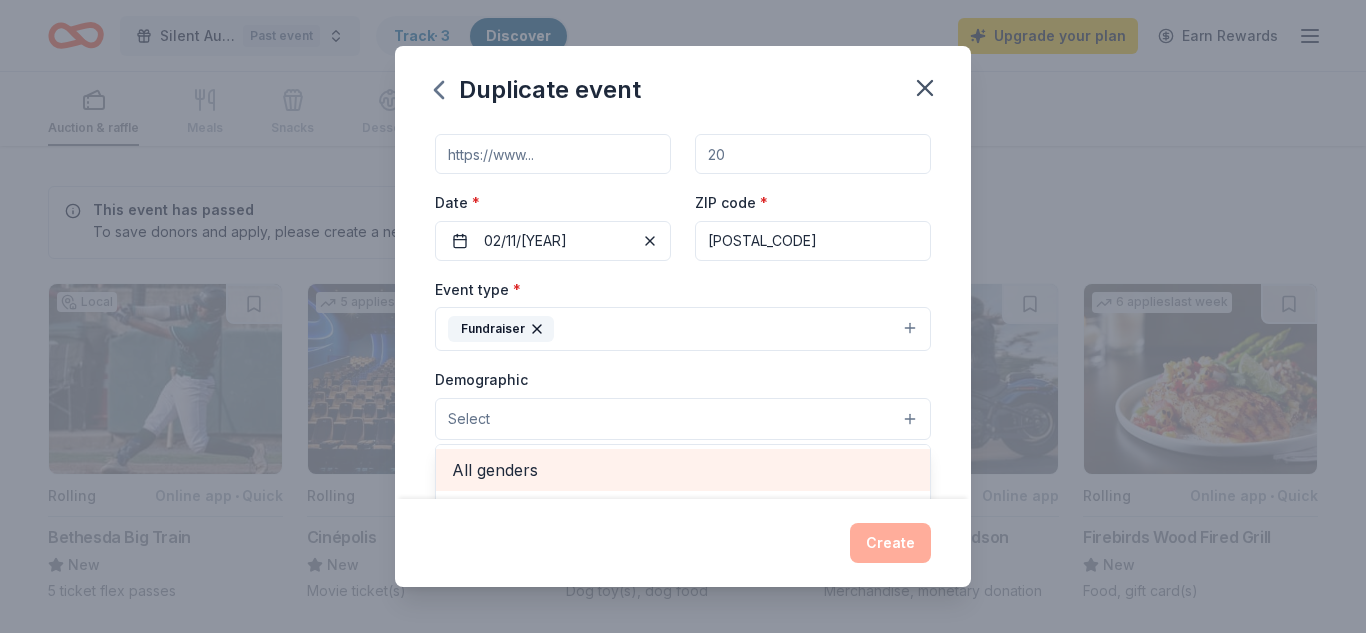 click on "All genders" at bounding box center [683, 470] 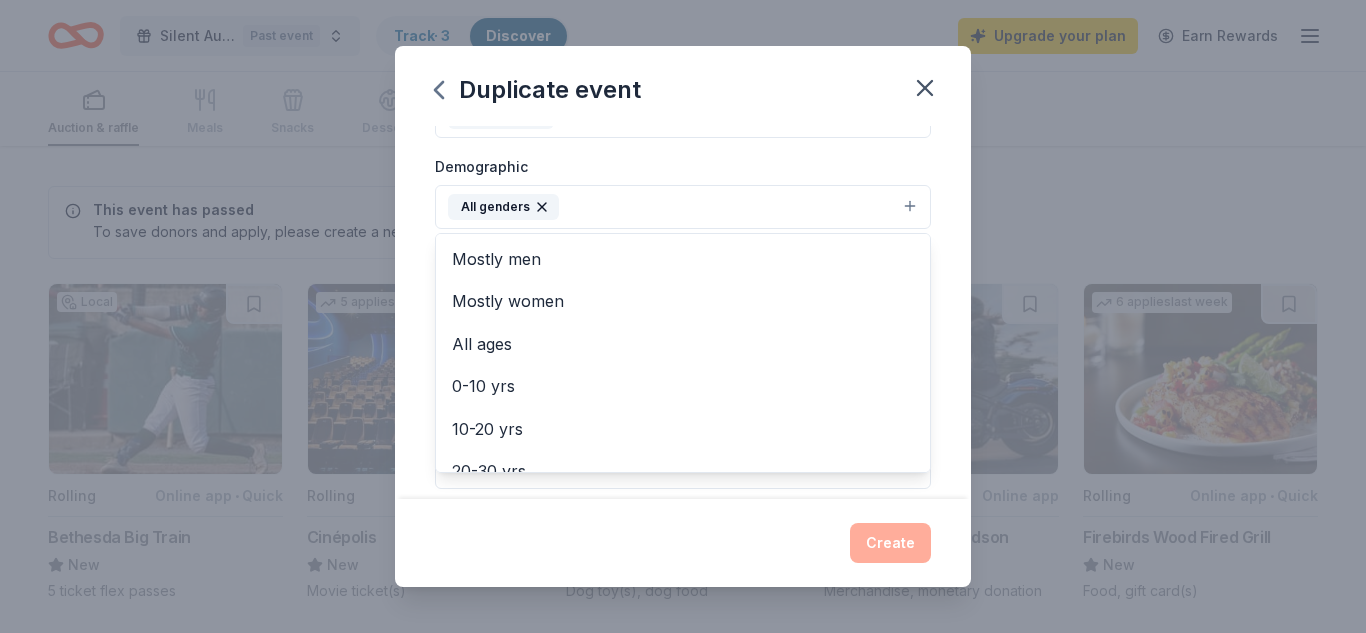 scroll, scrollTop: 333, scrollLeft: 0, axis: vertical 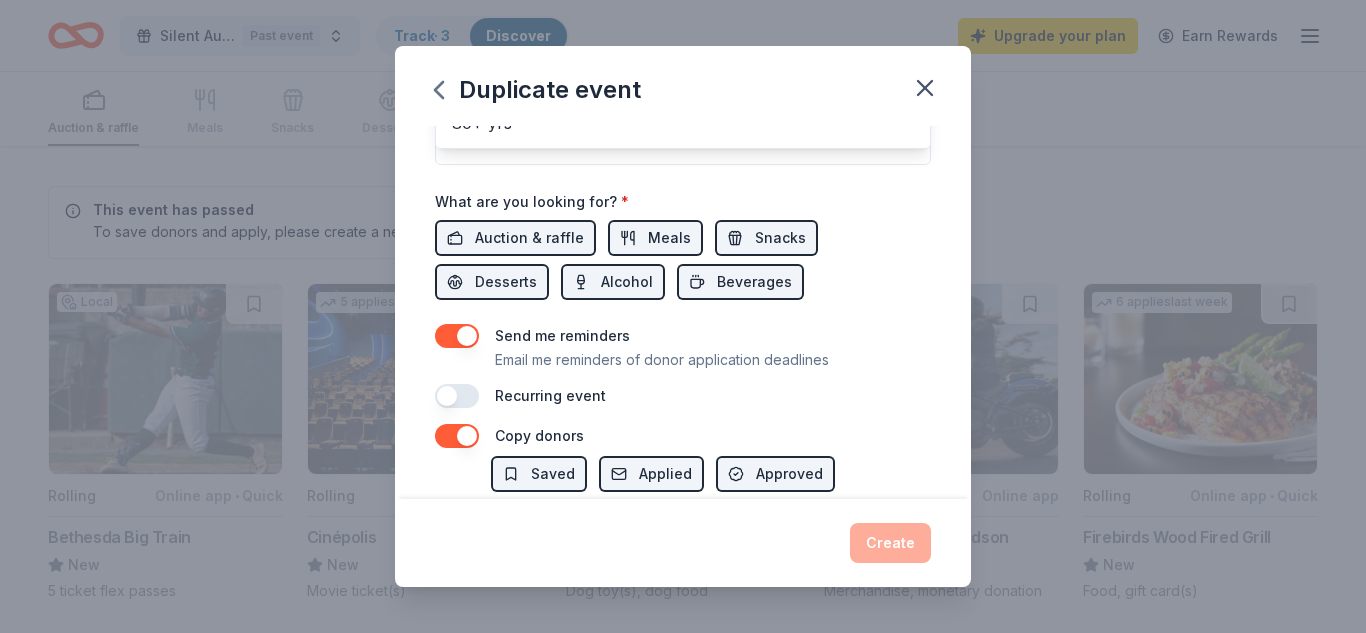 click on "Event name * Silent Auction Fundraiser 25 /100 Event website Attendance * Date * 02/11/2026 ZIP code * 20871 Event type * Fundraiser Demographic All genders Mostly men Mostly women All ages 0-10 yrs 10-20 yrs 20-30 yrs 30-40 yrs 40-50 yrs 50-60 yrs 60-70 yrs 70-80 yrs 80+ yrs We use this information to help brands find events with their target demographic to sponsor their products. Mailing address Apt/unit Description What are you looking for? * Auction & raffle Meals Snacks Desserts Alcohol Beverages Send me reminders Email me reminders of donor application deadlines Recurring event" at bounding box center (683, -56) 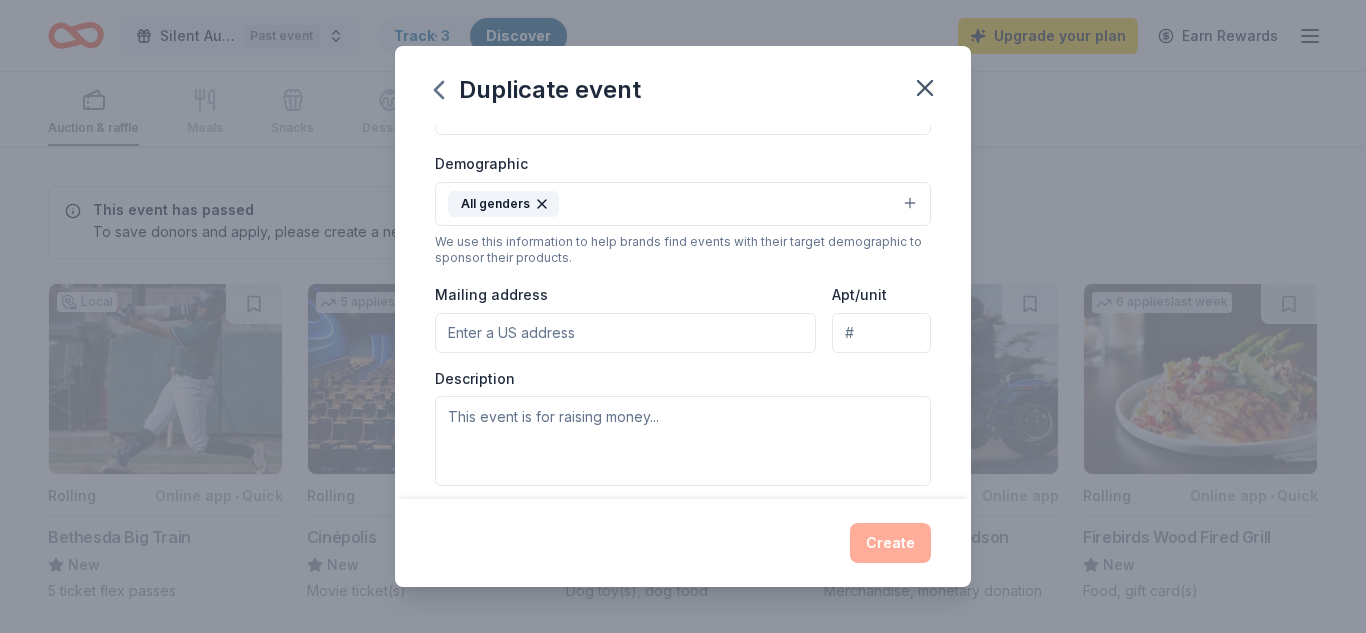 scroll, scrollTop: 327, scrollLeft: 0, axis: vertical 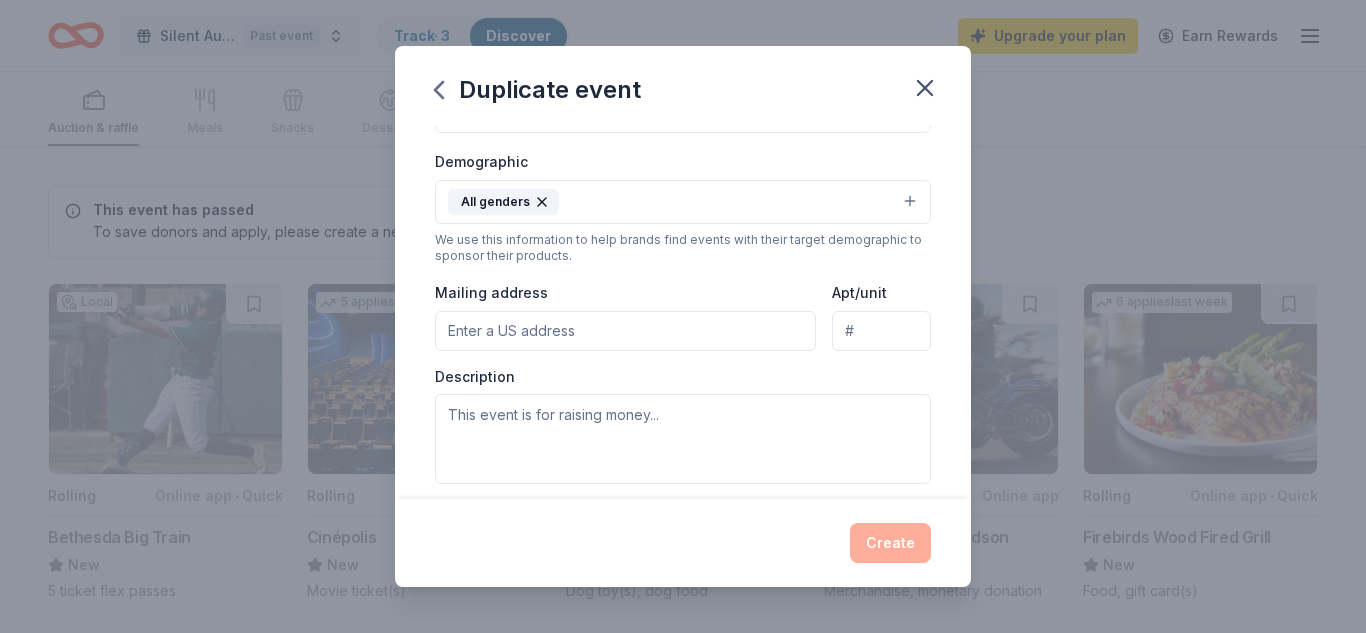 click on "Mailing address" at bounding box center (625, 331) 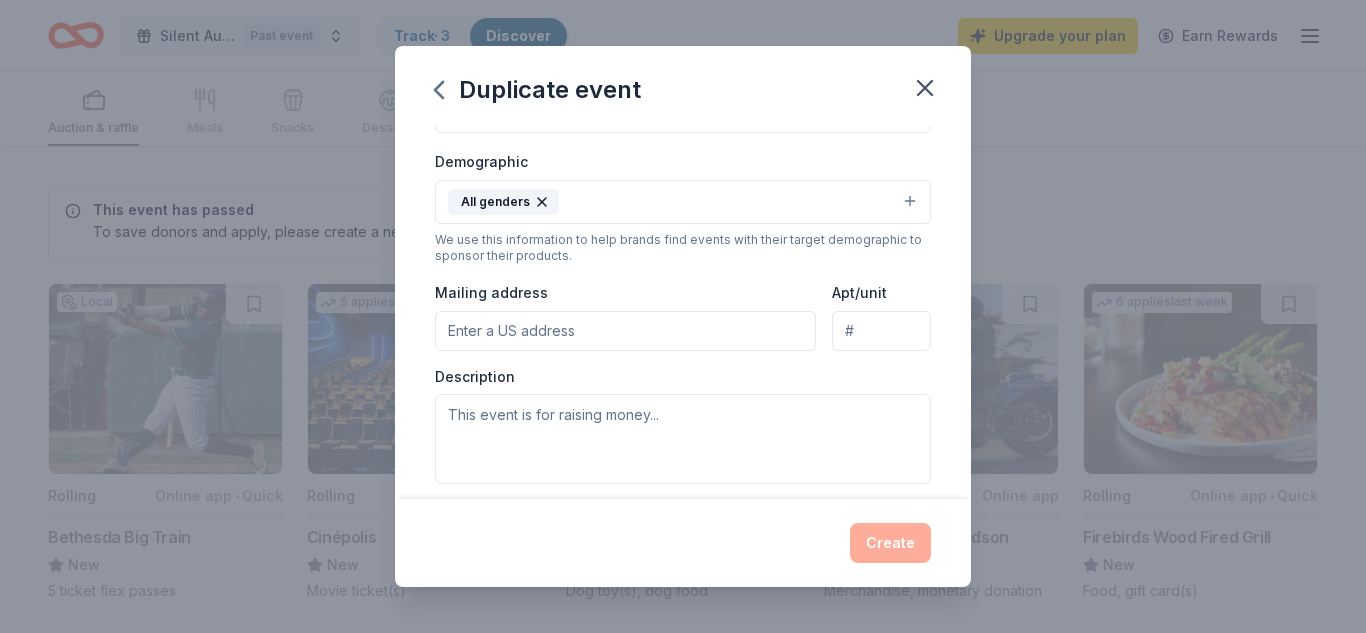 type on "11701 Little Seneca Parkway" 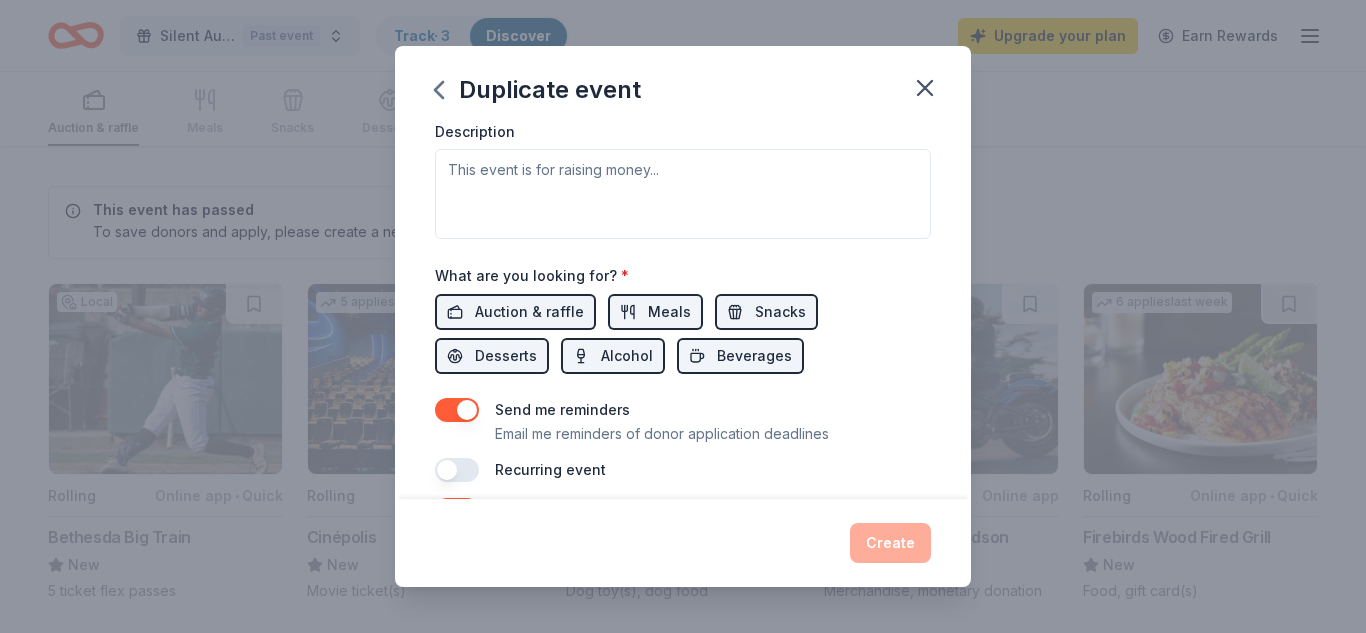scroll, scrollTop: 576, scrollLeft: 0, axis: vertical 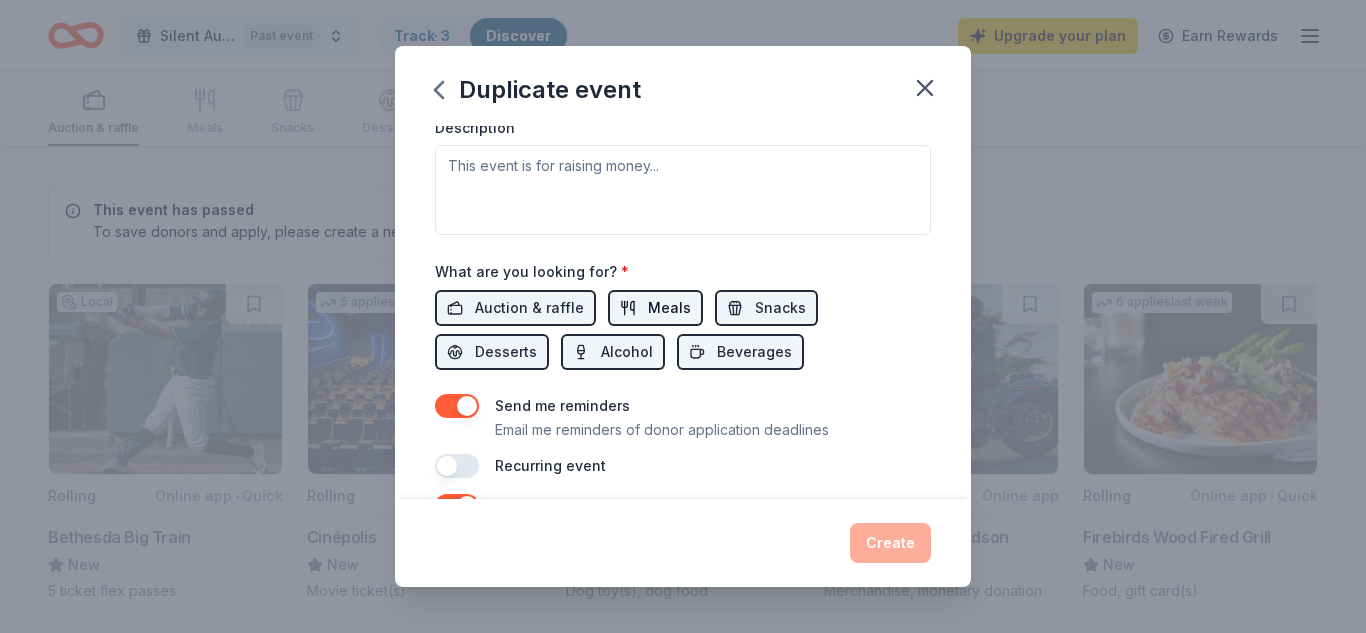 click on "Meals" at bounding box center (669, 308) 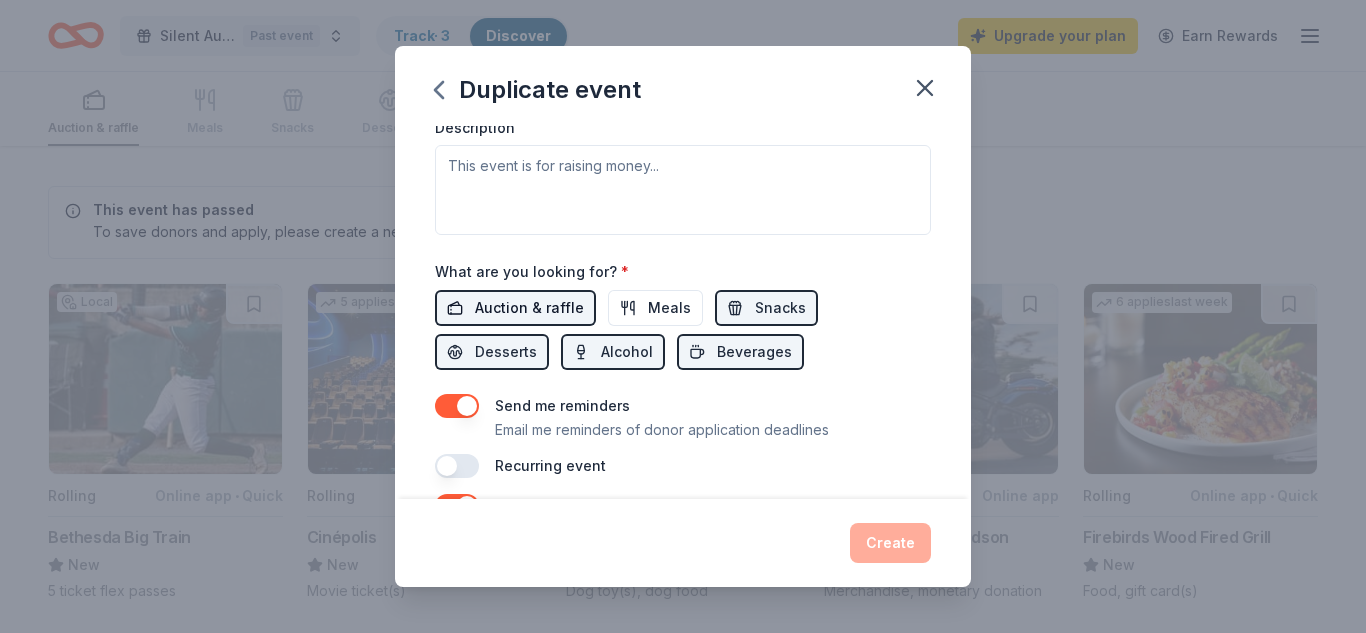 click on "Auction & raffle" at bounding box center [515, 308] 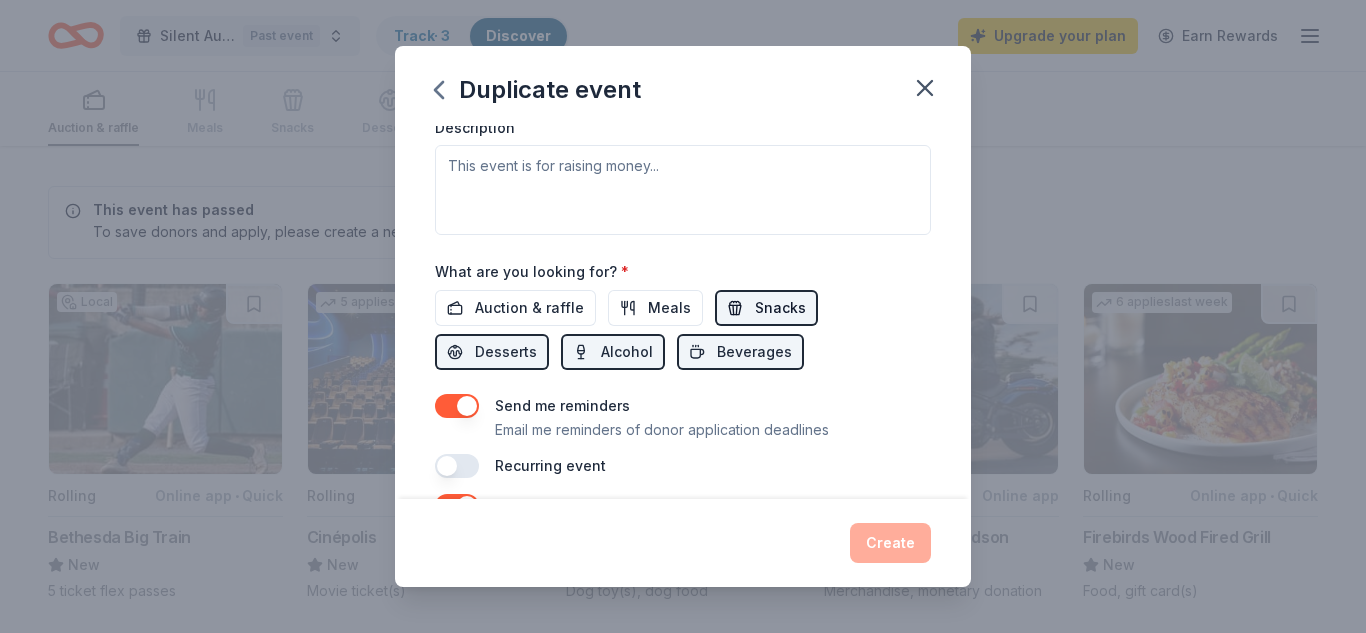 click on "Snacks" at bounding box center [780, 308] 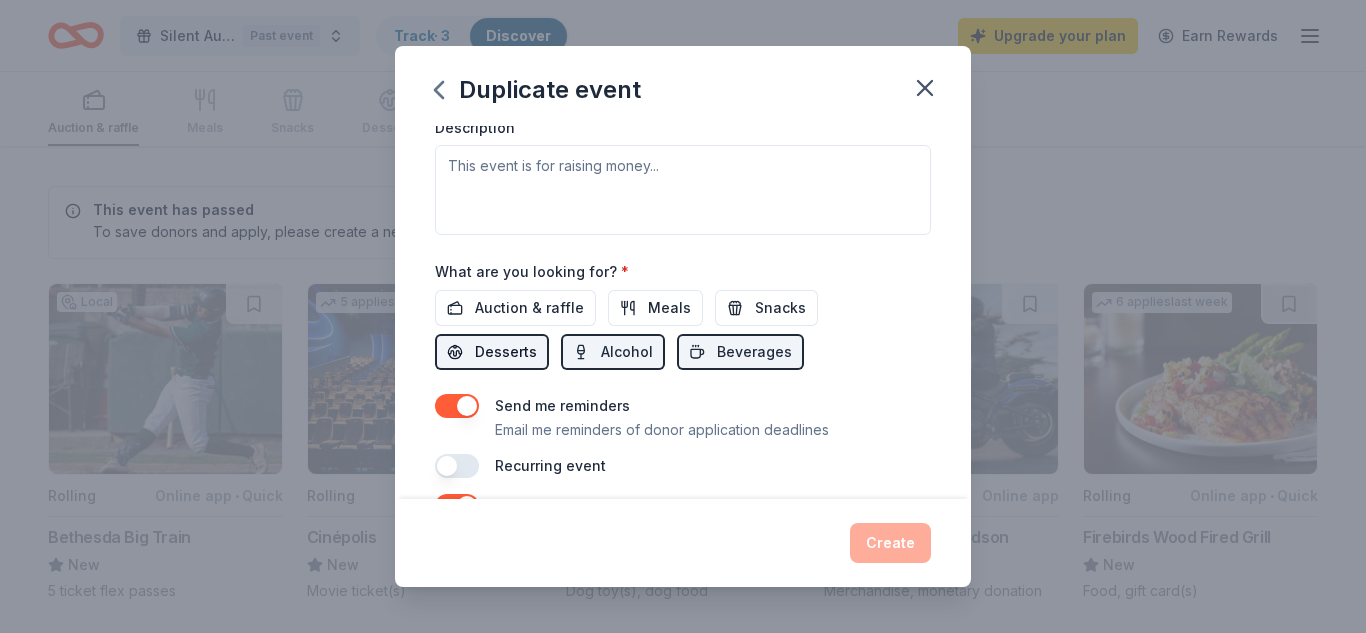 click on "Desserts" at bounding box center (506, 352) 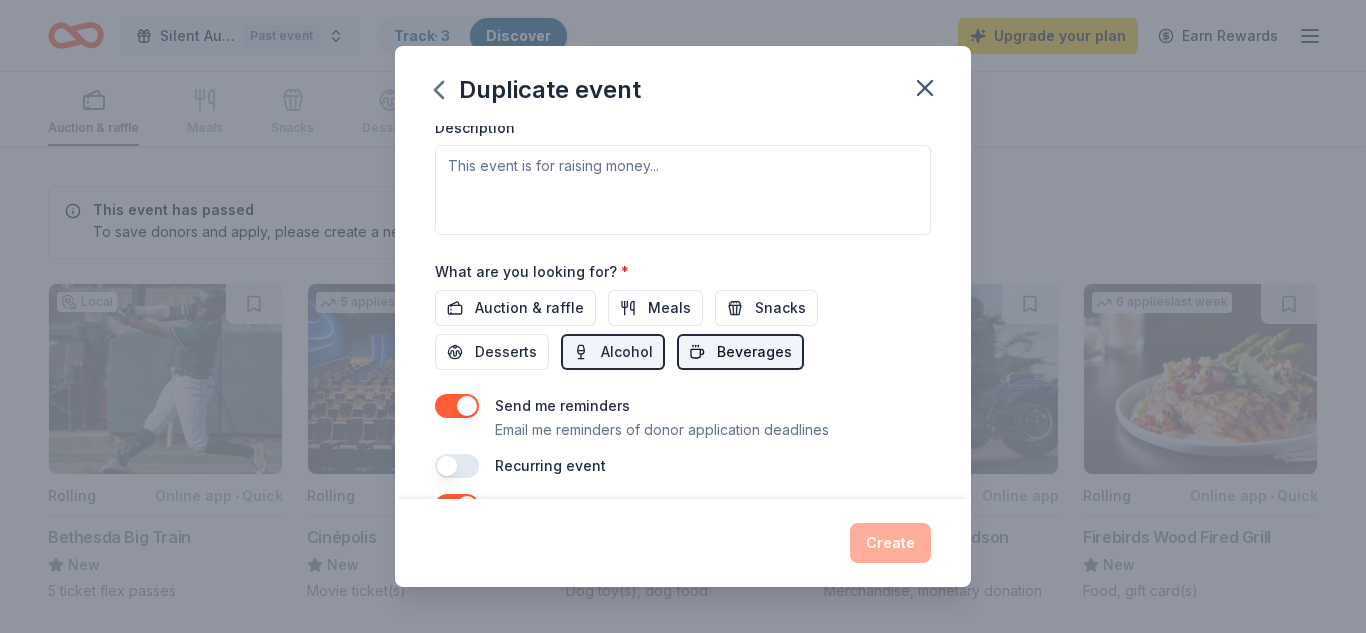 click on "Beverages" at bounding box center (754, 352) 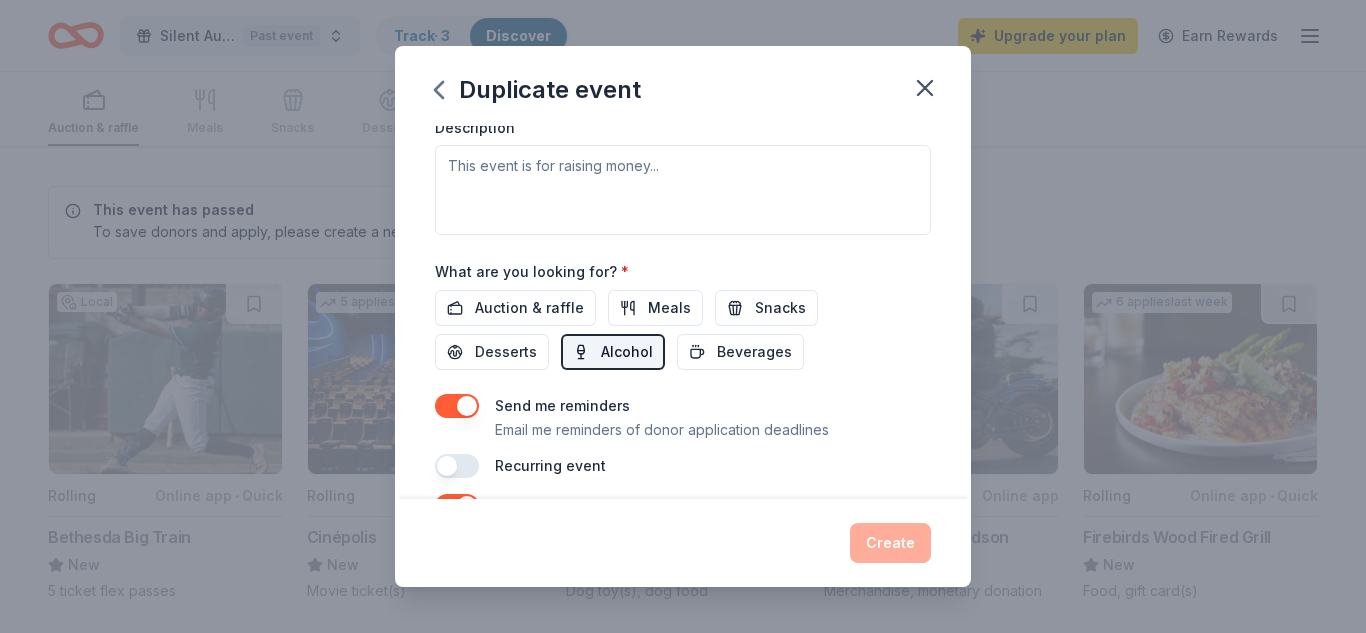 click on "Alcohol" at bounding box center (627, 352) 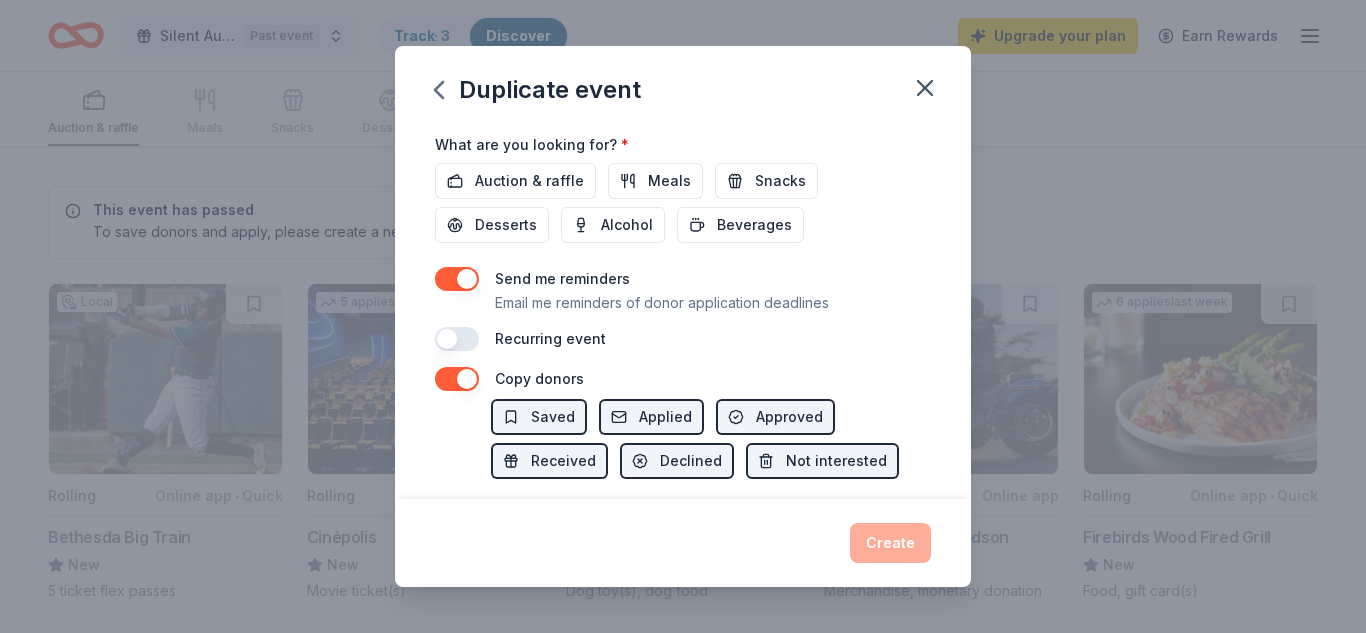 scroll, scrollTop: 706, scrollLeft: 0, axis: vertical 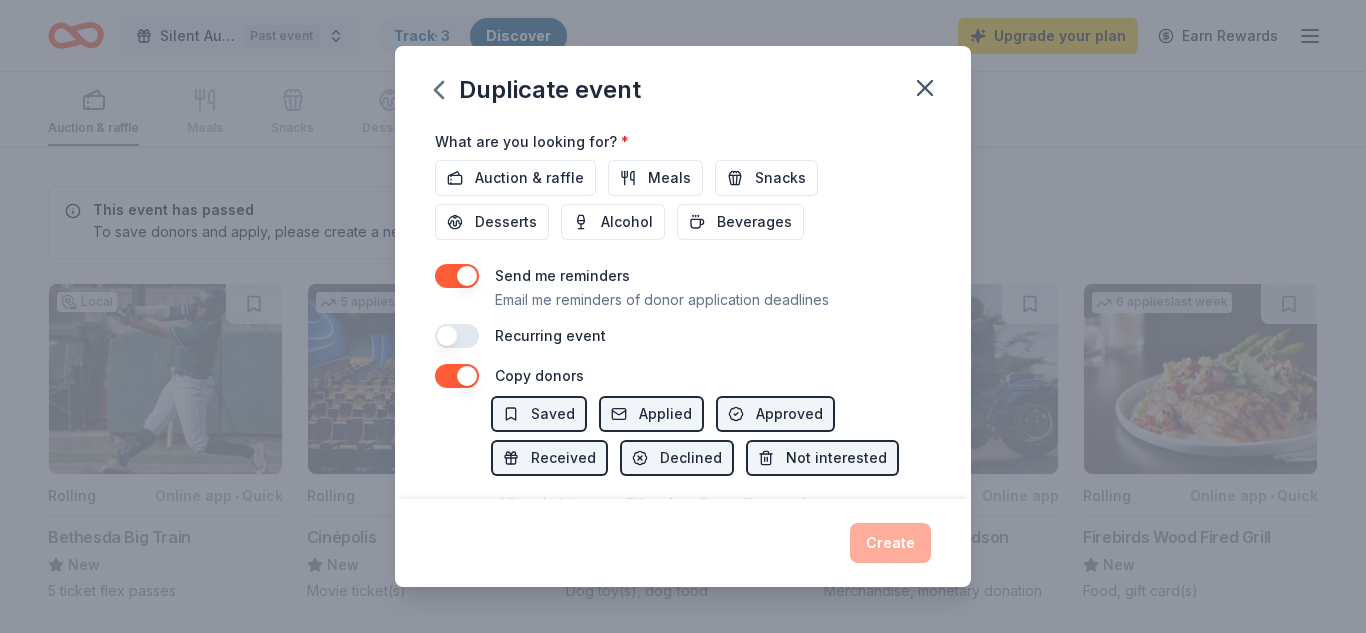 click at bounding box center [457, 276] 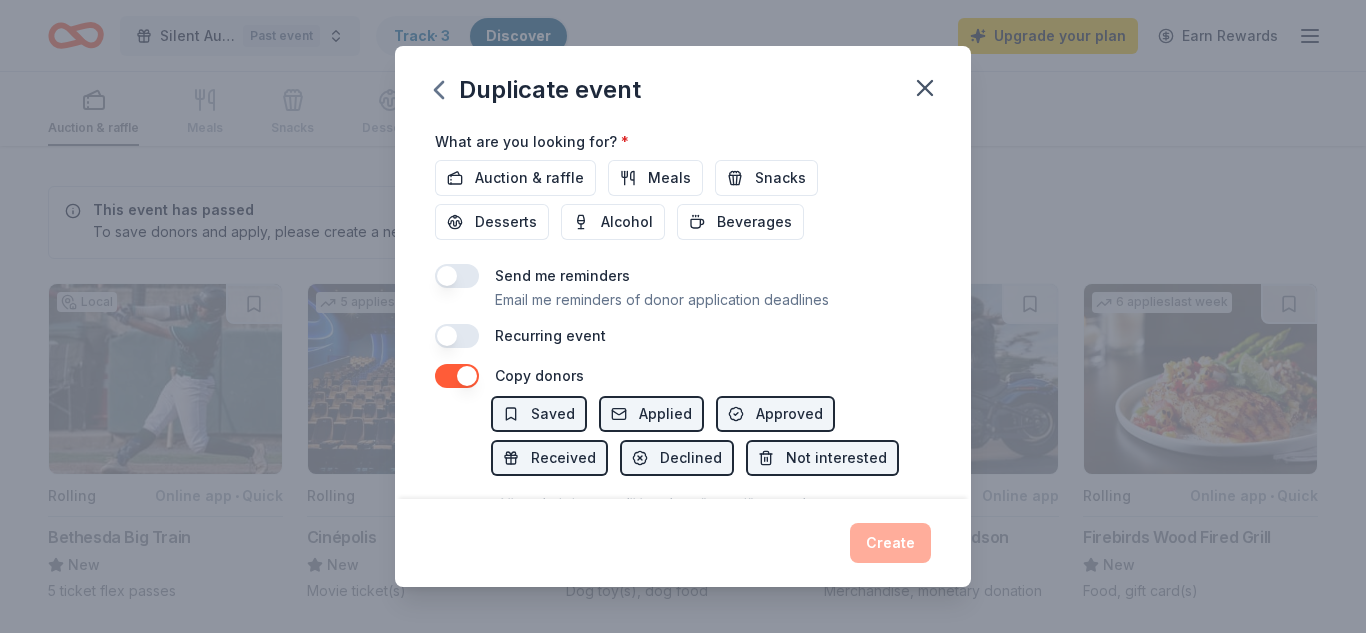 click at bounding box center [457, 376] 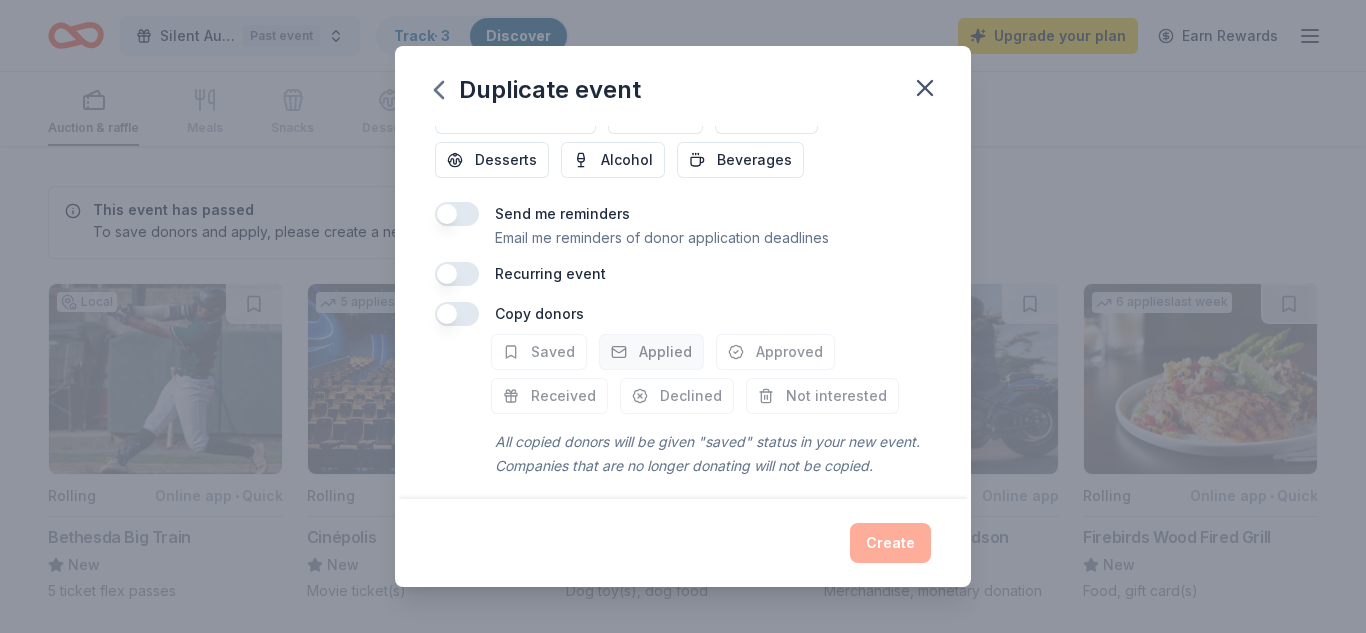 scroll, scrollTop: 769, scrollLeft: 0, axis: vertical 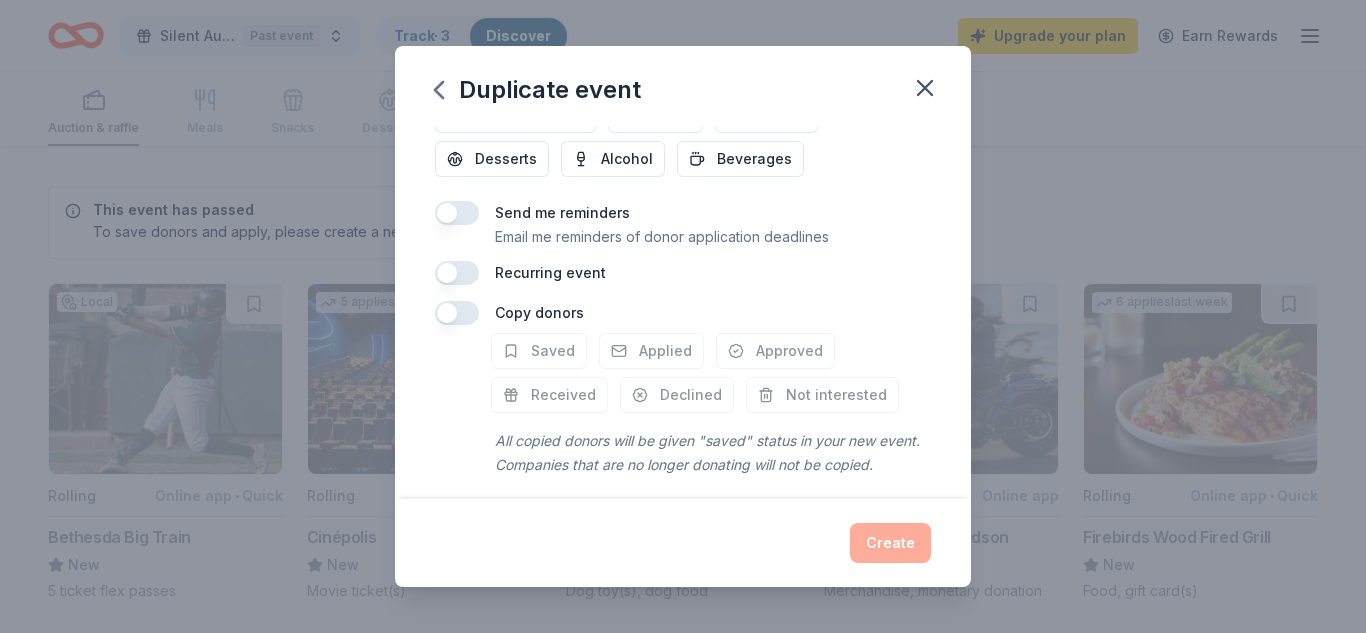 click at bounding box center [457, 313] 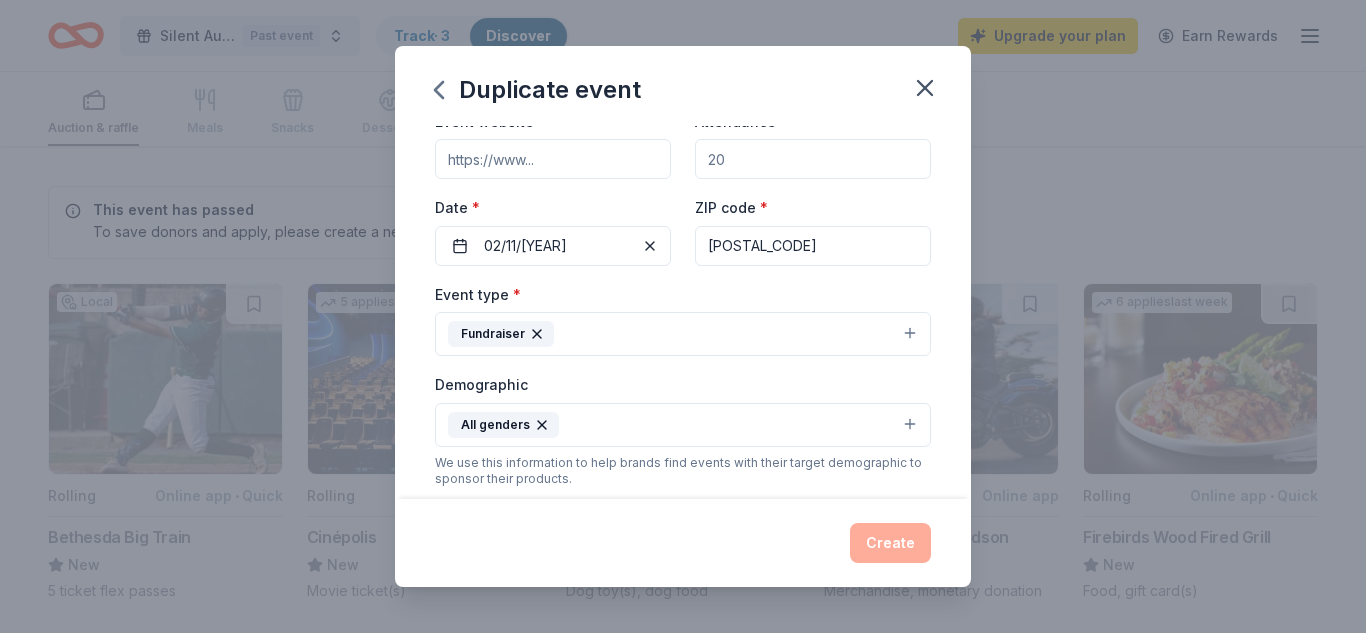 scroll, scrollTop: 0, scrollLeft: 0, axis: both 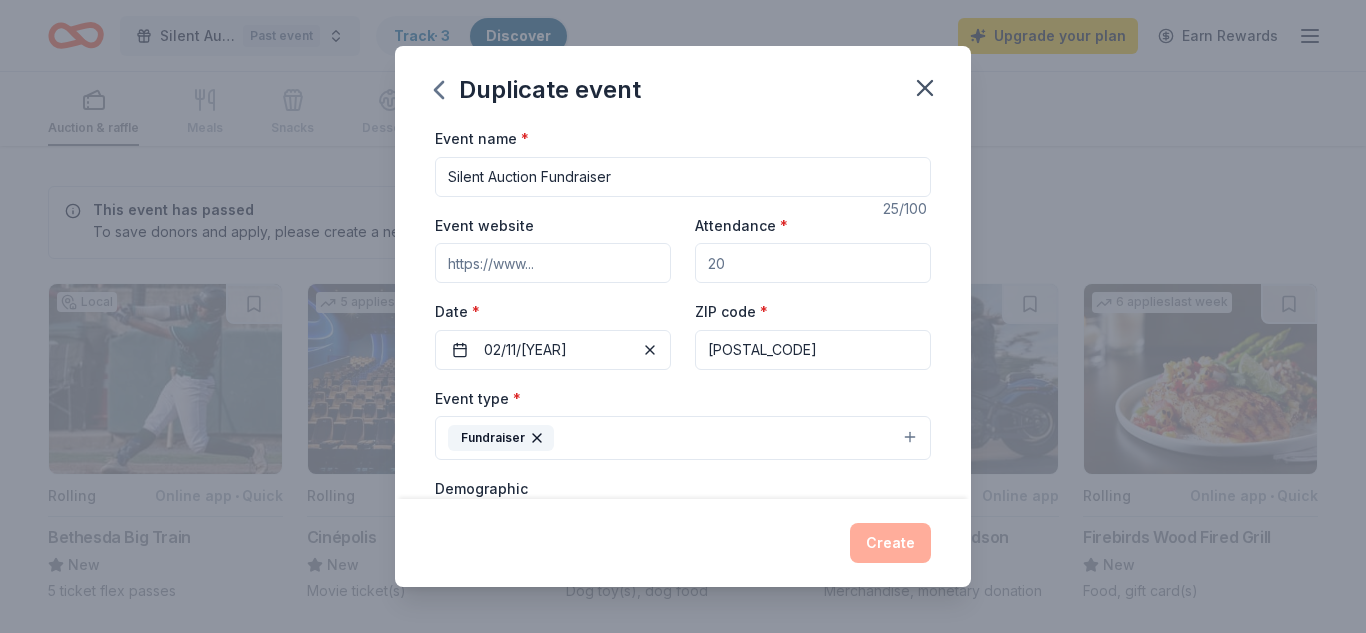 click on "Attendance *" at bounding box center [813, 263] 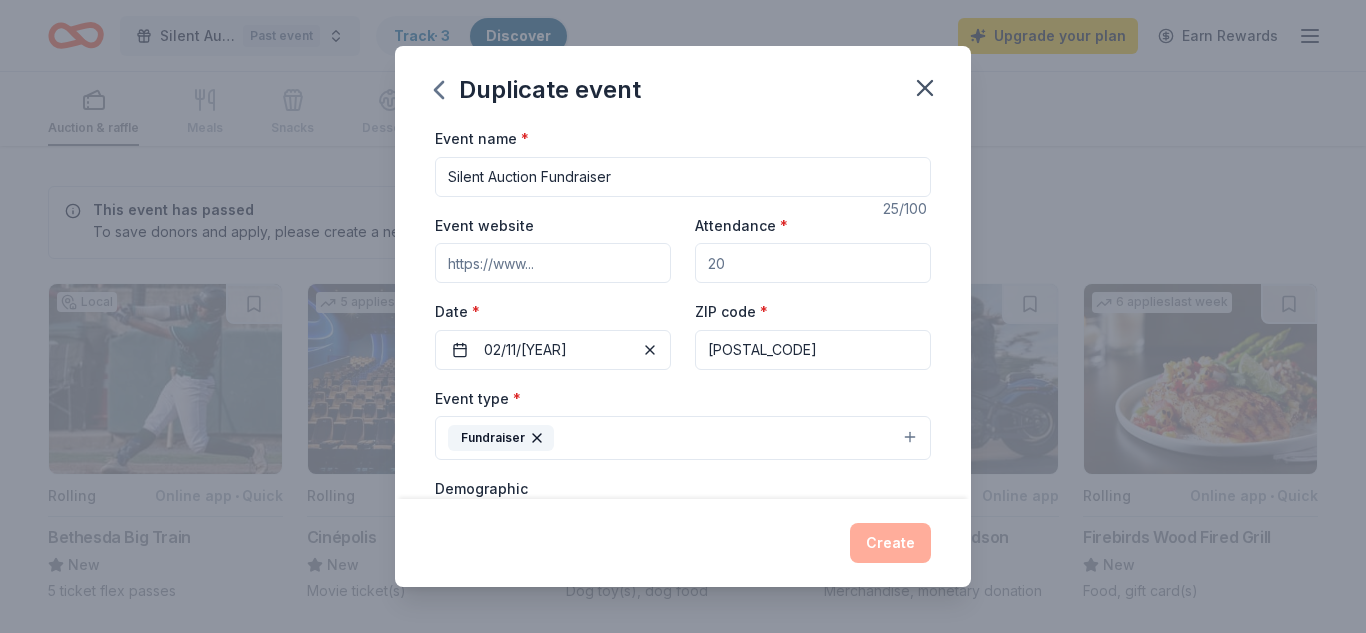 click on "Attendance *" at bounding box center [813, 263] 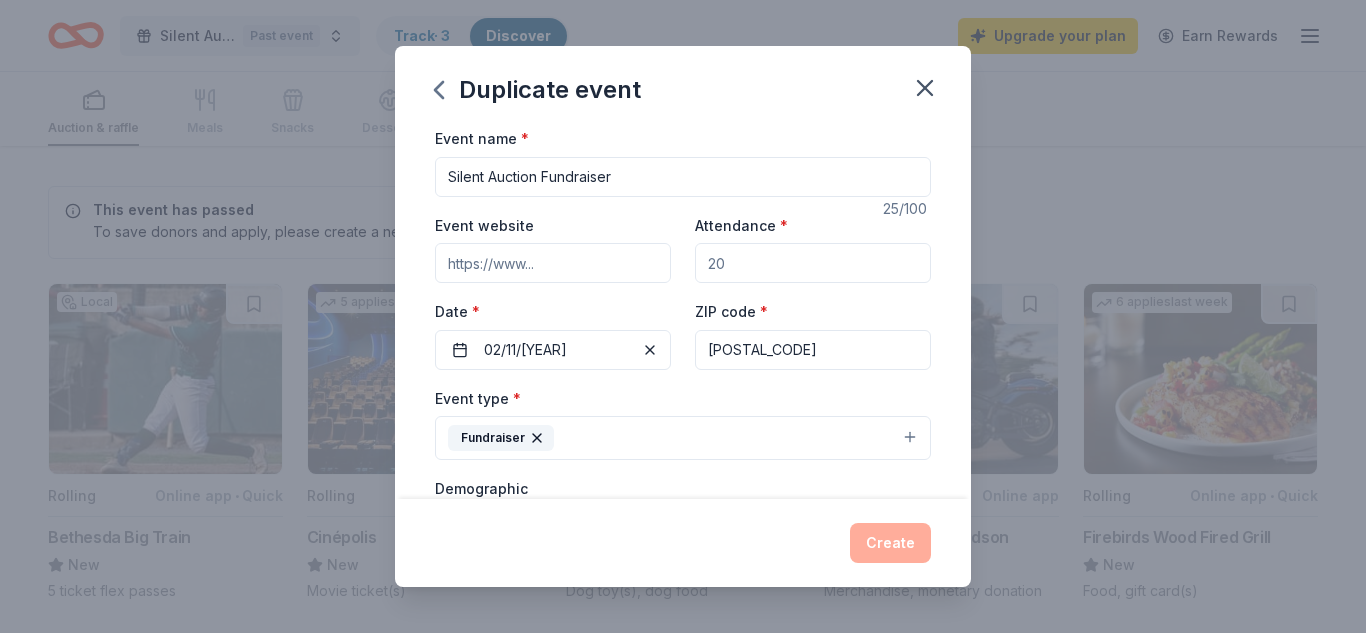 click on "Attendance *" at bounding box center (813, 263) 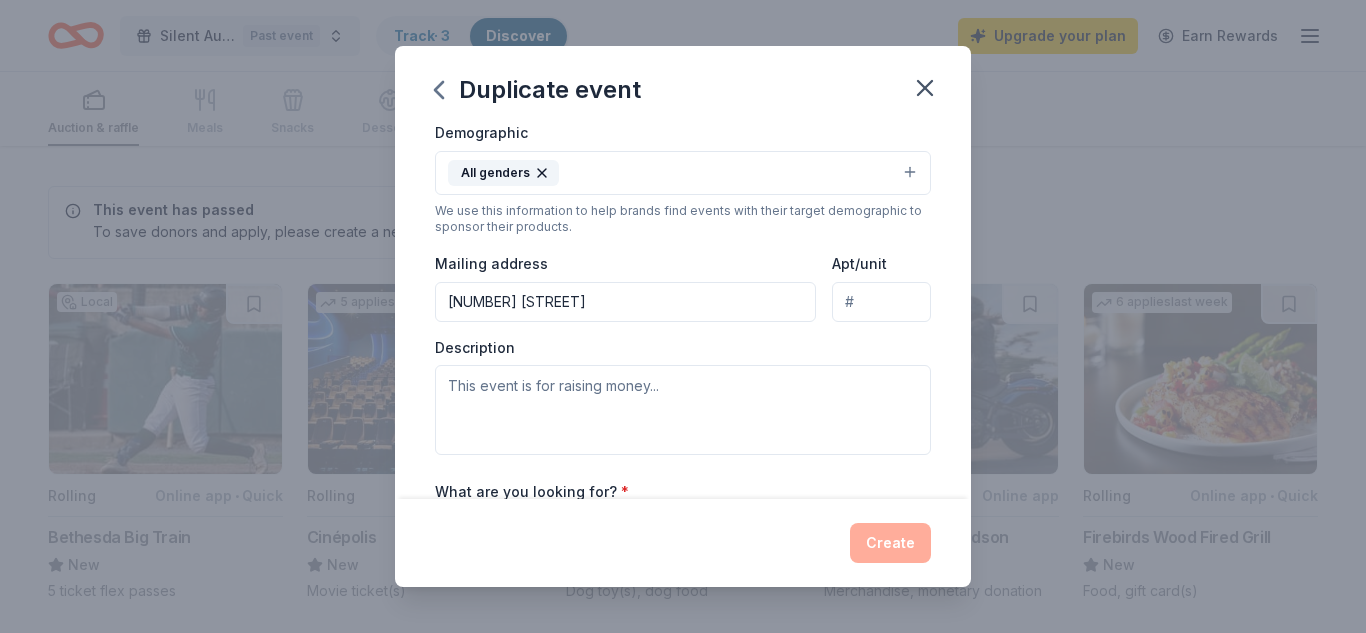 scroll, scrollTop: 361, scrollLeft: 0, axis: vertical 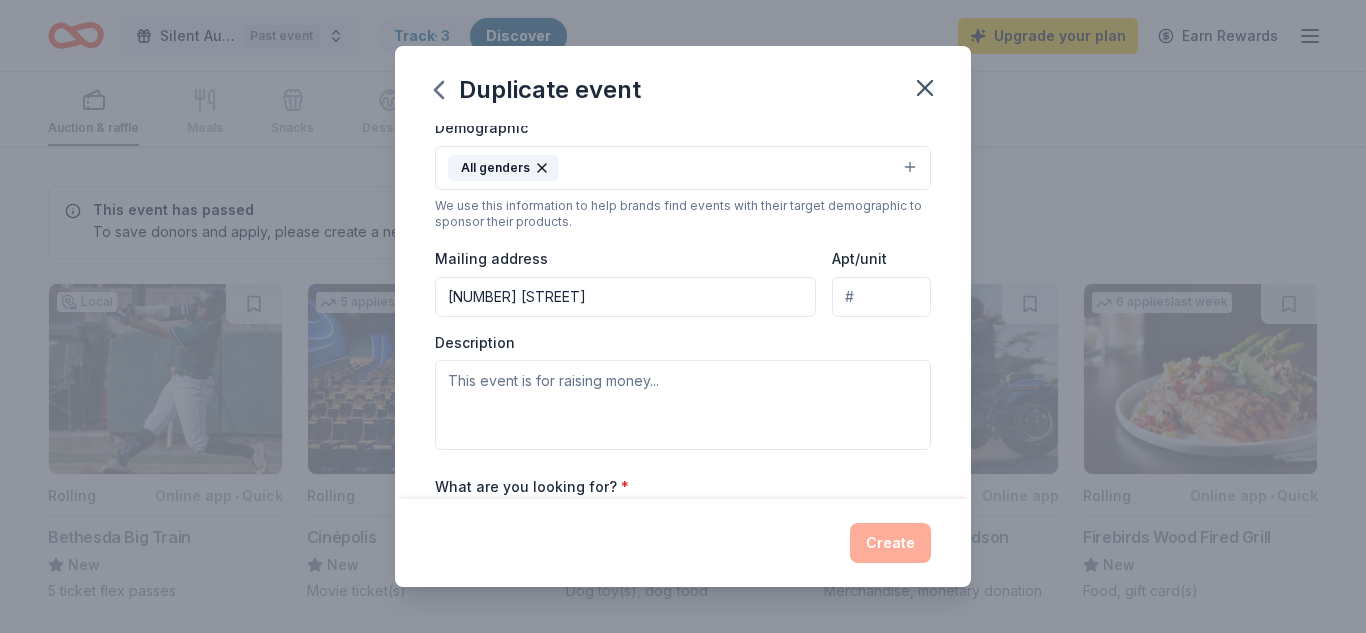 type on "500" 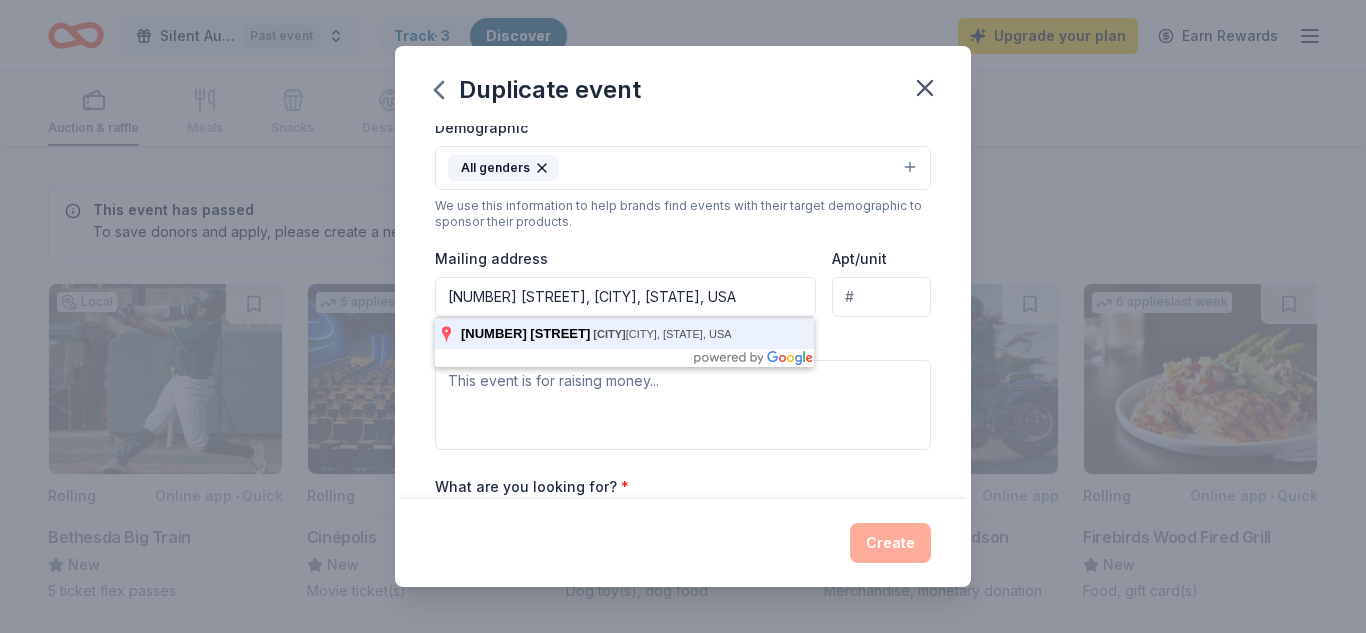 type on "11701 Little Seneca Parkway, Clarksburg, MD, 20871" 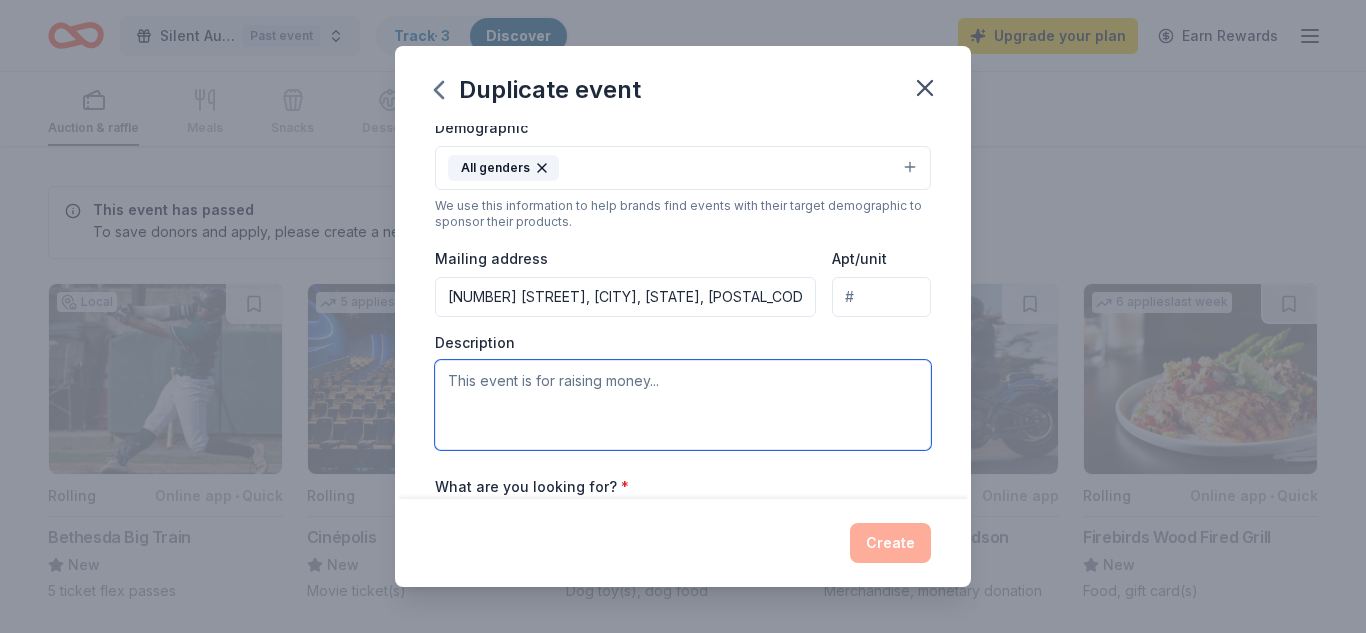 click at bounding box center [683, 405] 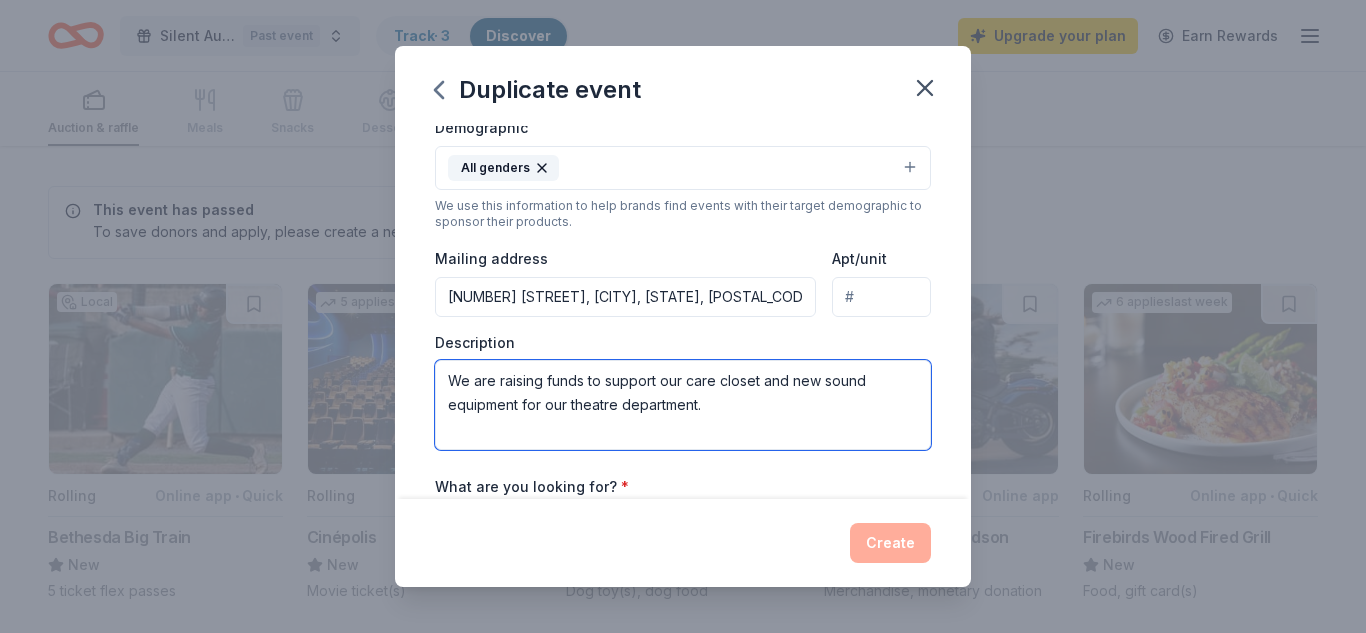 click on "We are raising funds to support our care closet and new sound equipment for our theatre department." at bounding box center (683, 405) 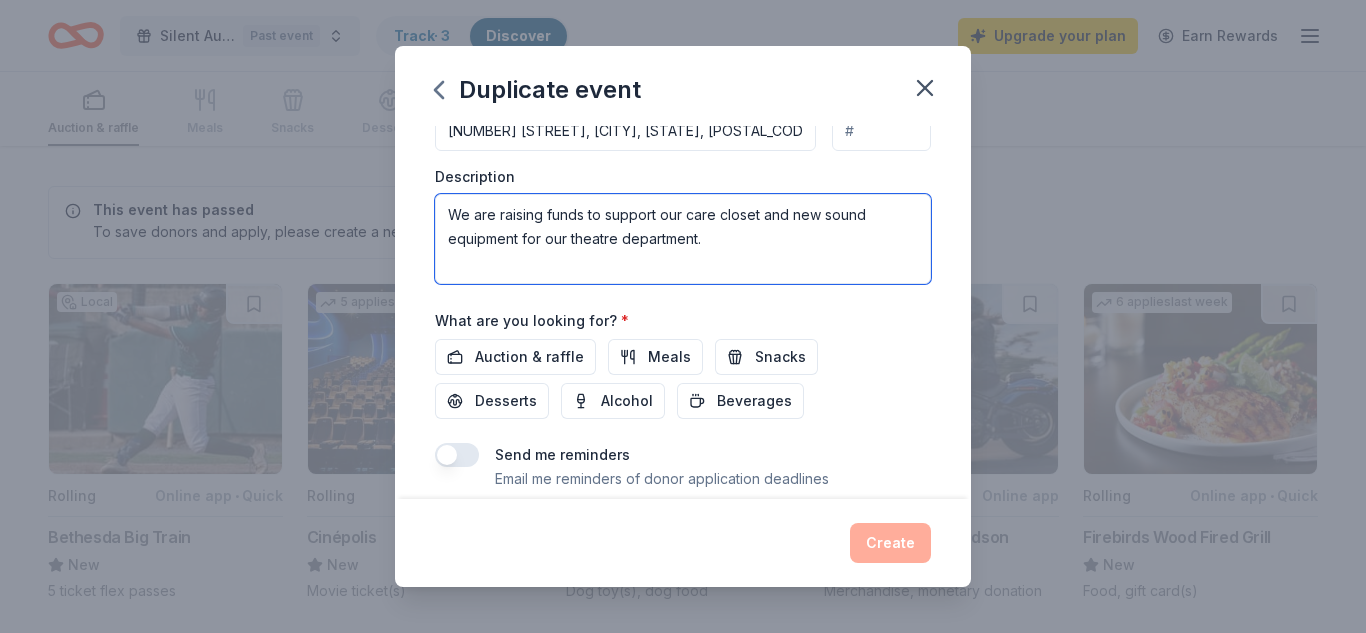 scroll, scrollTop: 573, scrollLeft: 0, axis: vertical 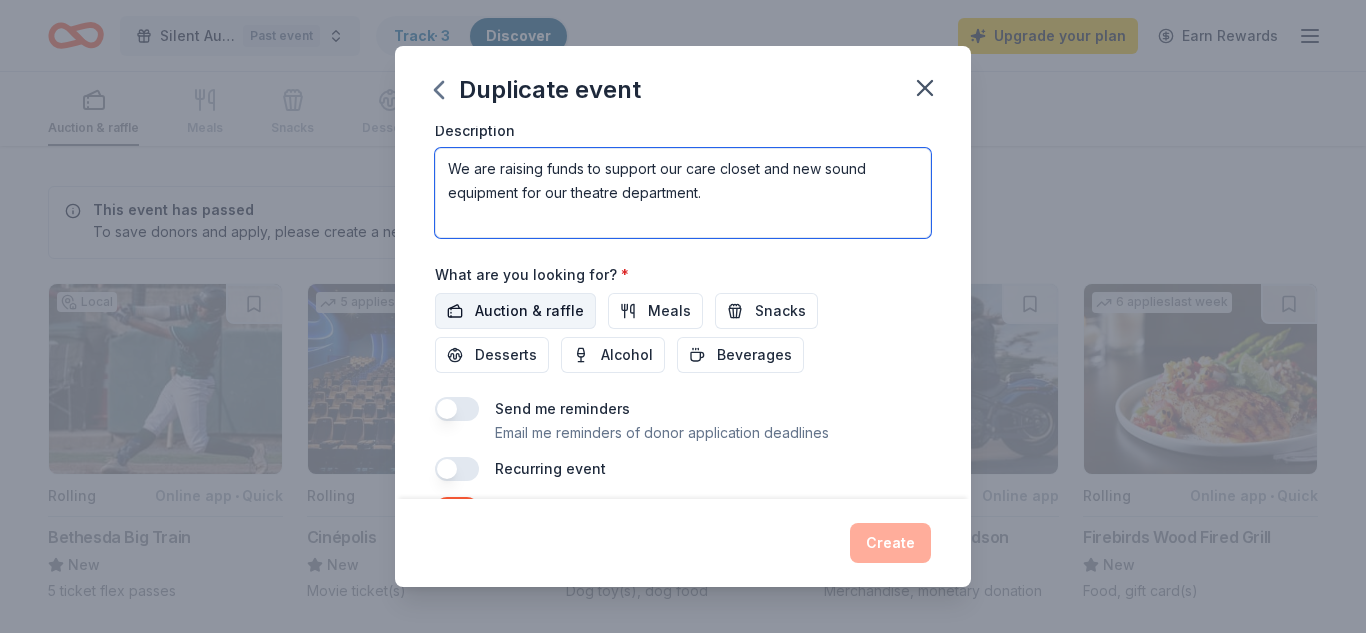 type on "We are raising funds to support our care closet and new sound equipment for our theatre department." 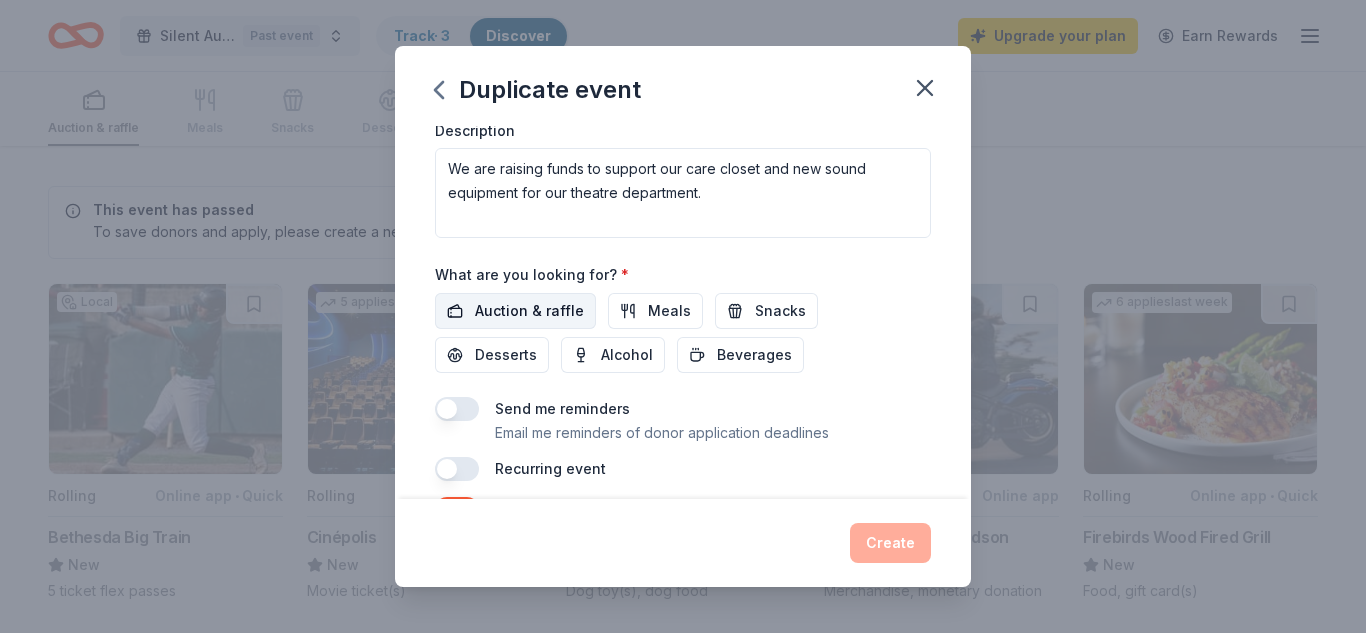 click on "Auction & raffle" at bounding box center (529, 311) 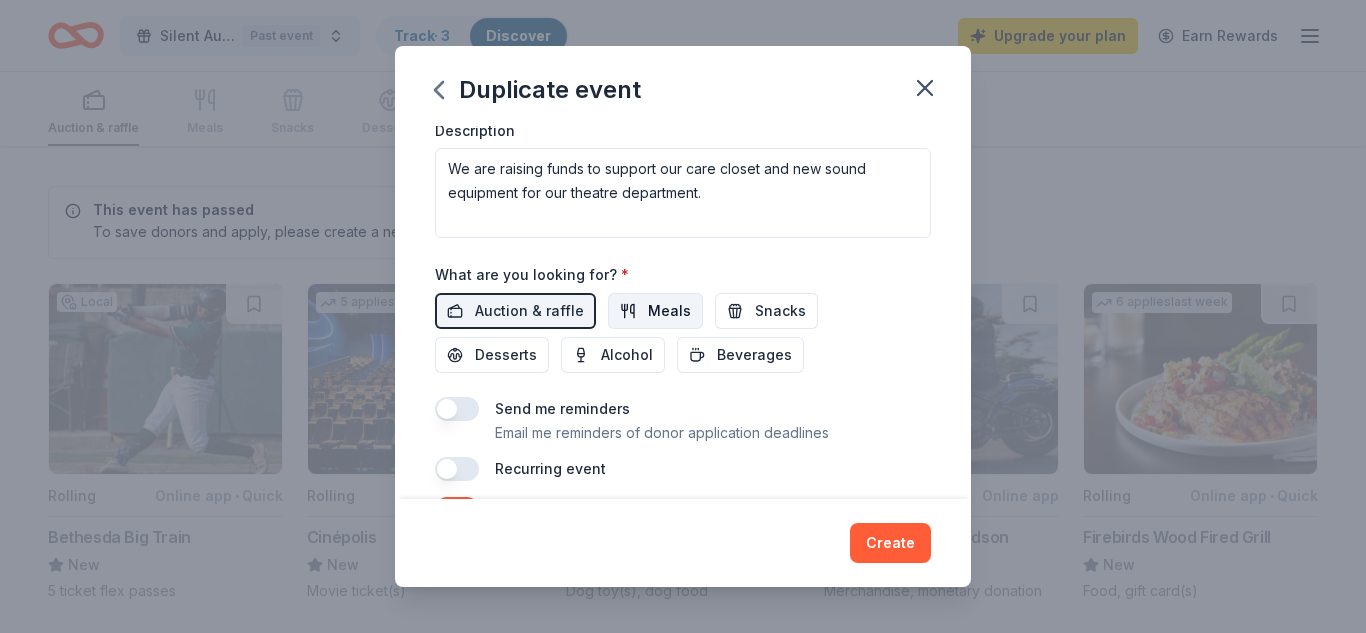 click on "Meals" at bounding box center (669, 311) 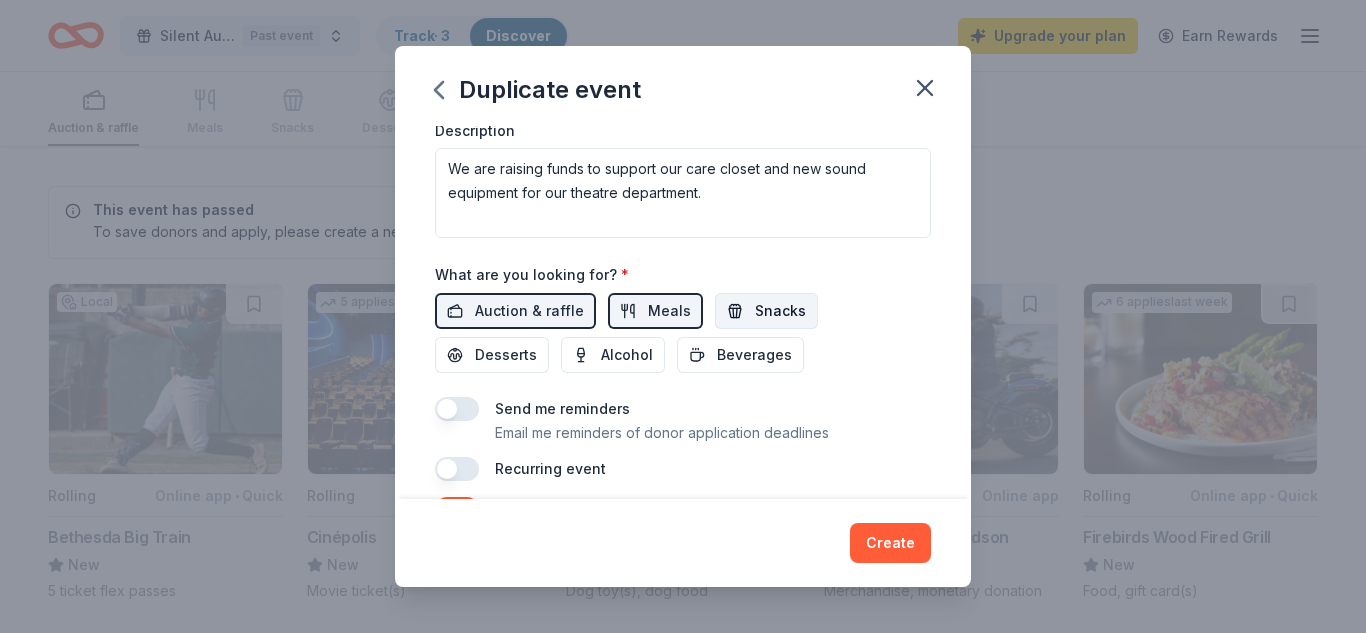click on "Snacks" at bounding box center [766, 311] 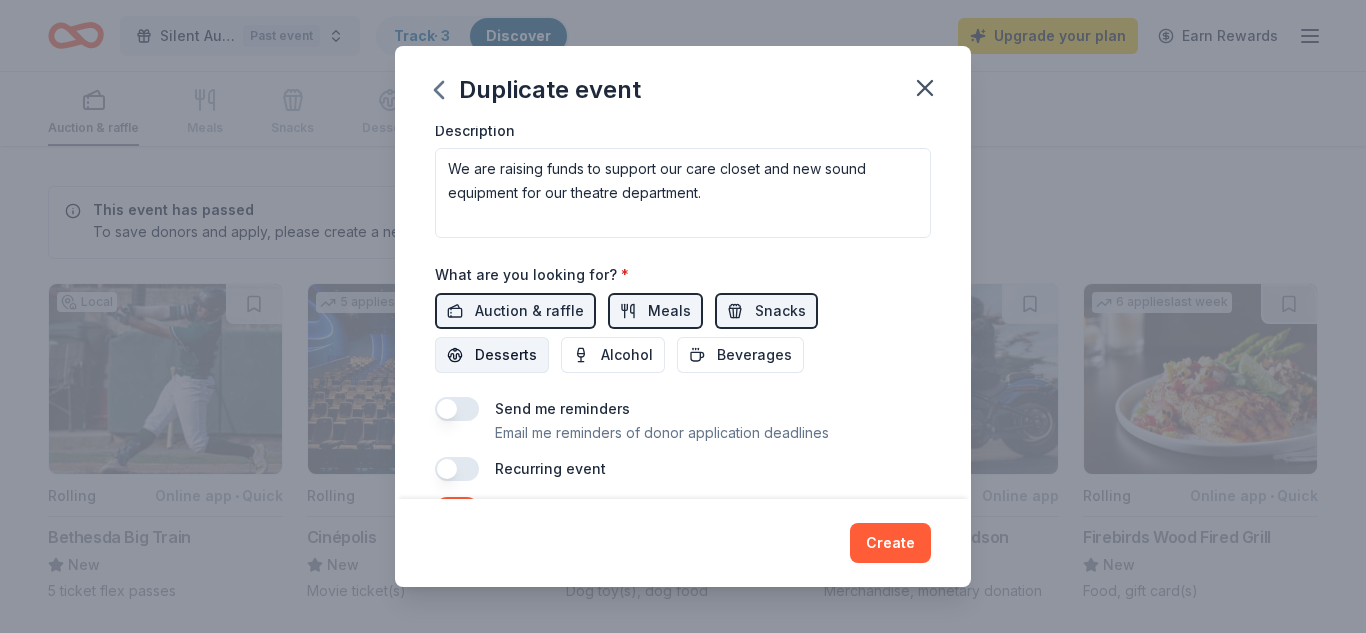 click on "Desserts" at bounding box center (492, 355) 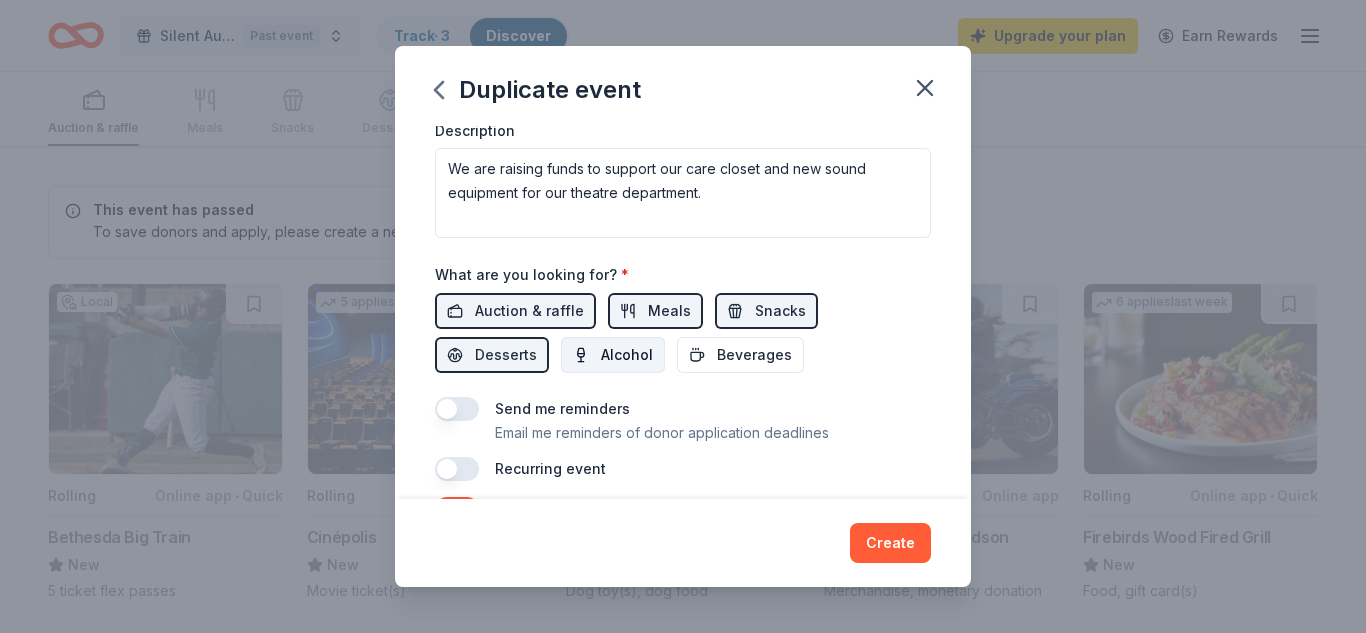 click on "Alcohol" at bounding box center (627, 355) 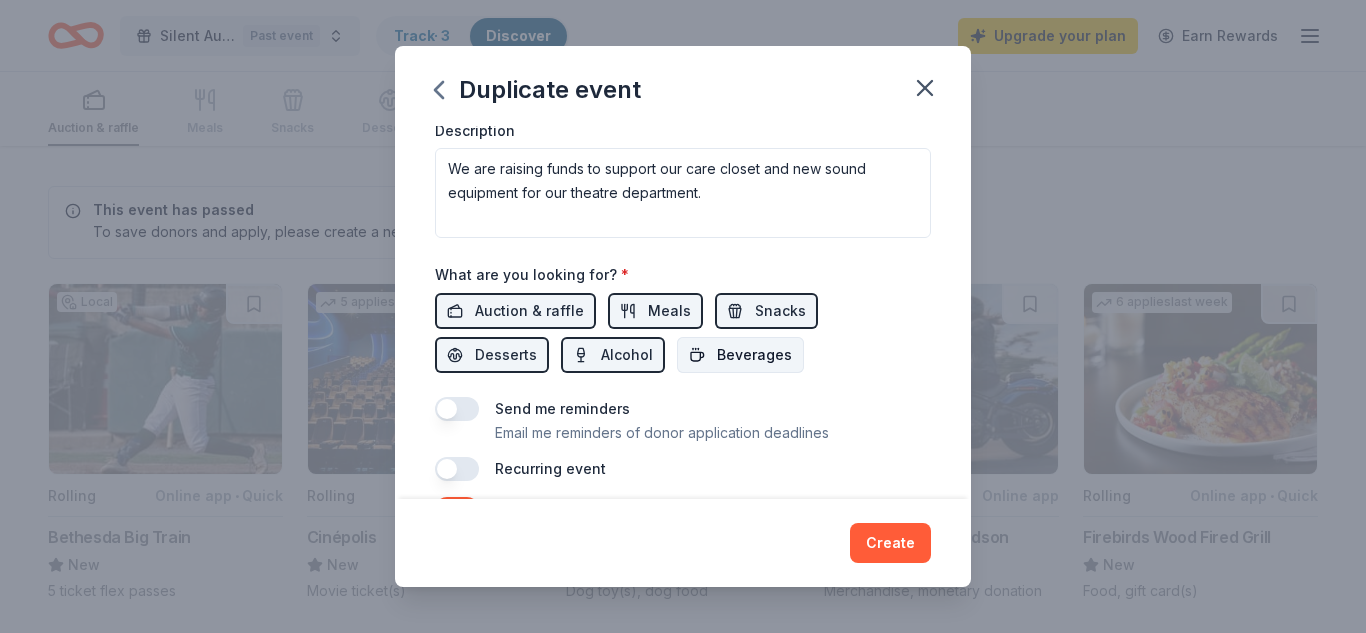 click on "Beverages" at bounding box center (740, 355) 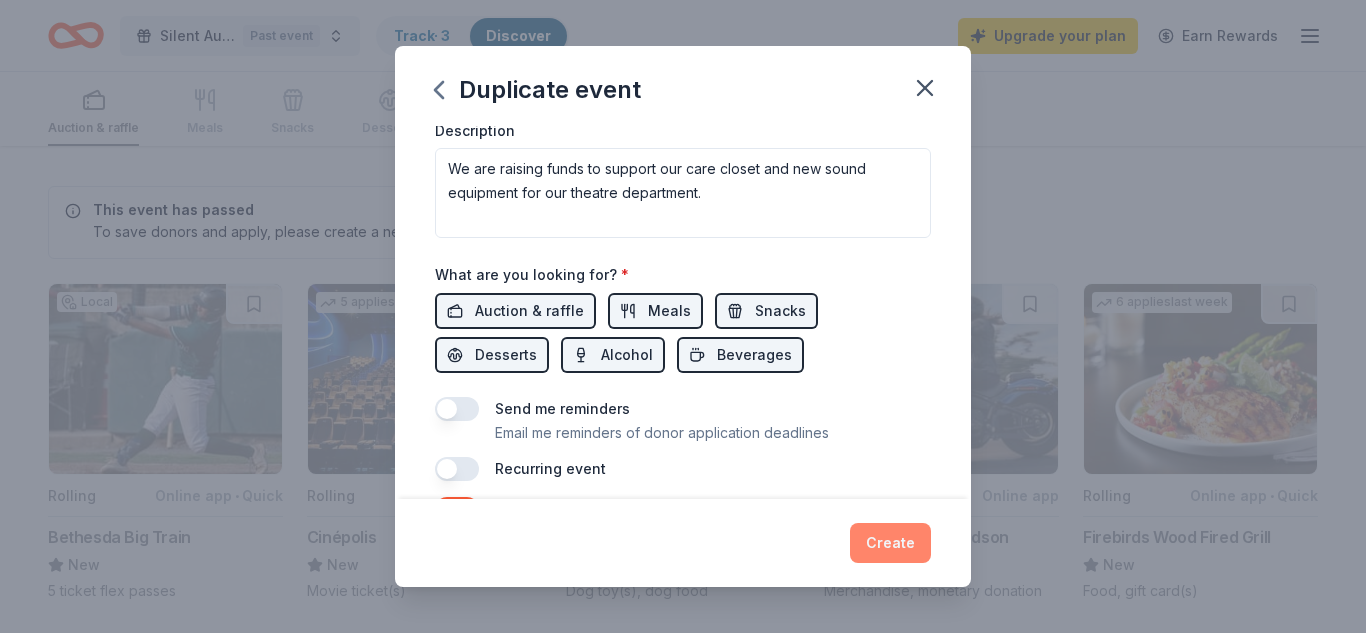 click on "Create" at bounding box center [890, 543] 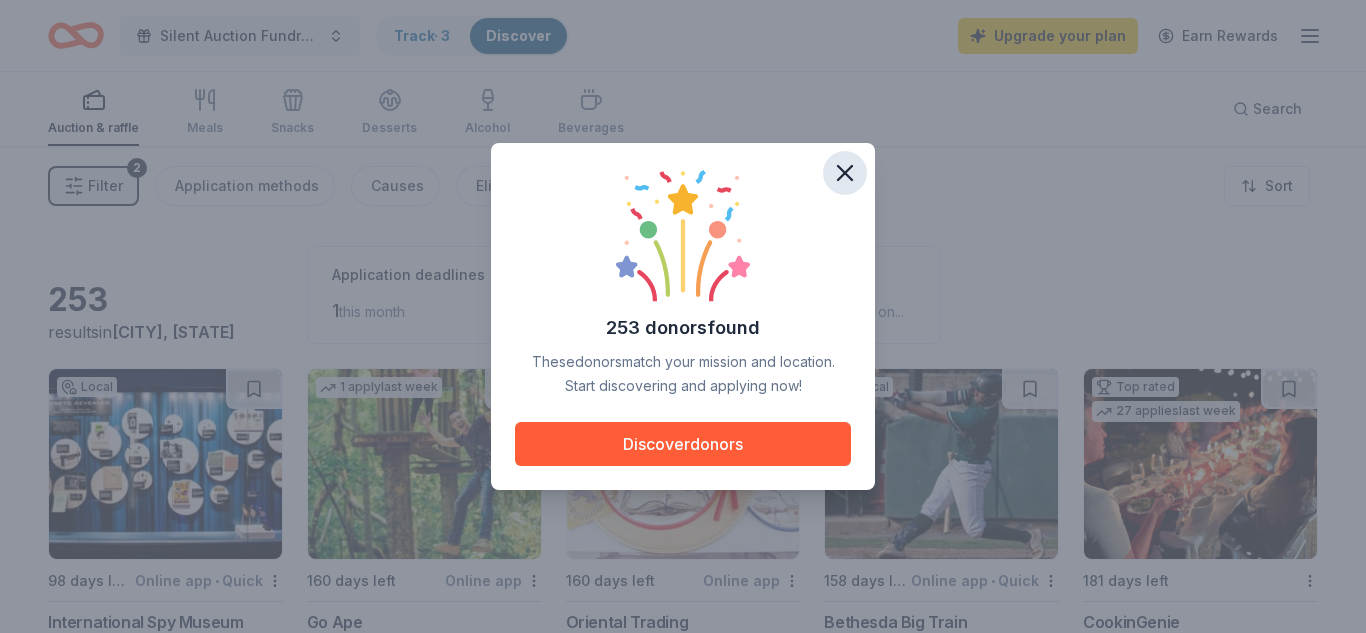 click 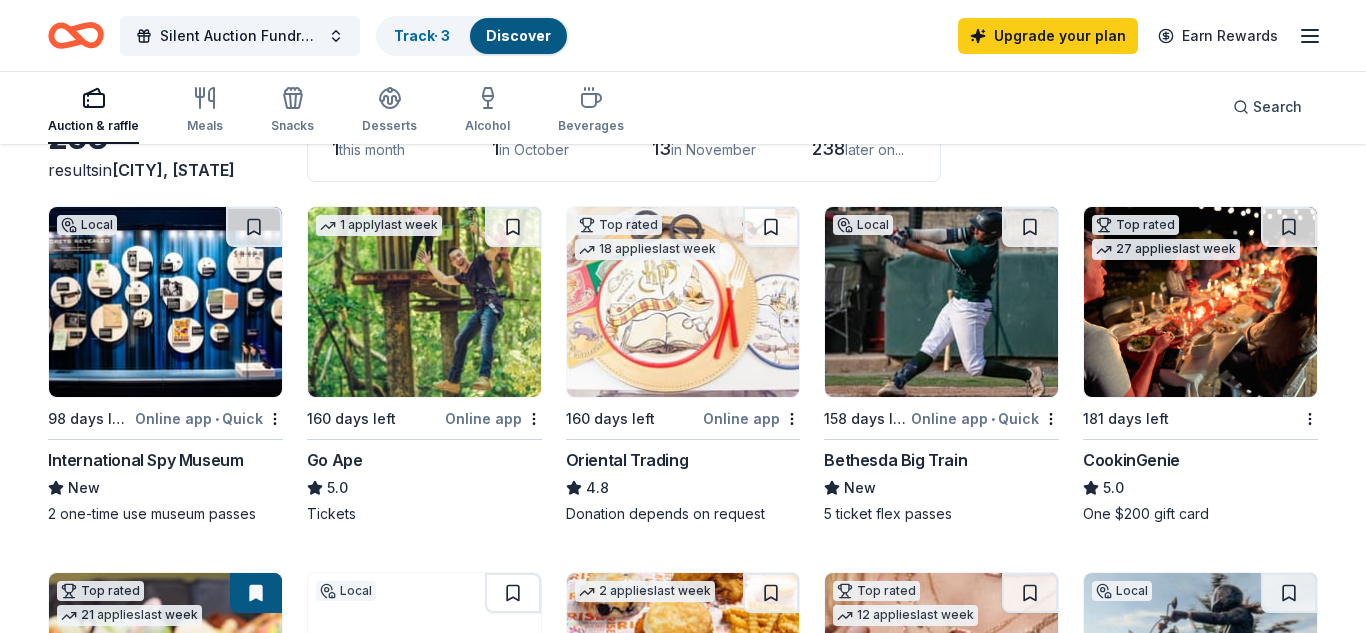 scroll, scrollTop: 160, scrollLeft: 0, axis: vertical 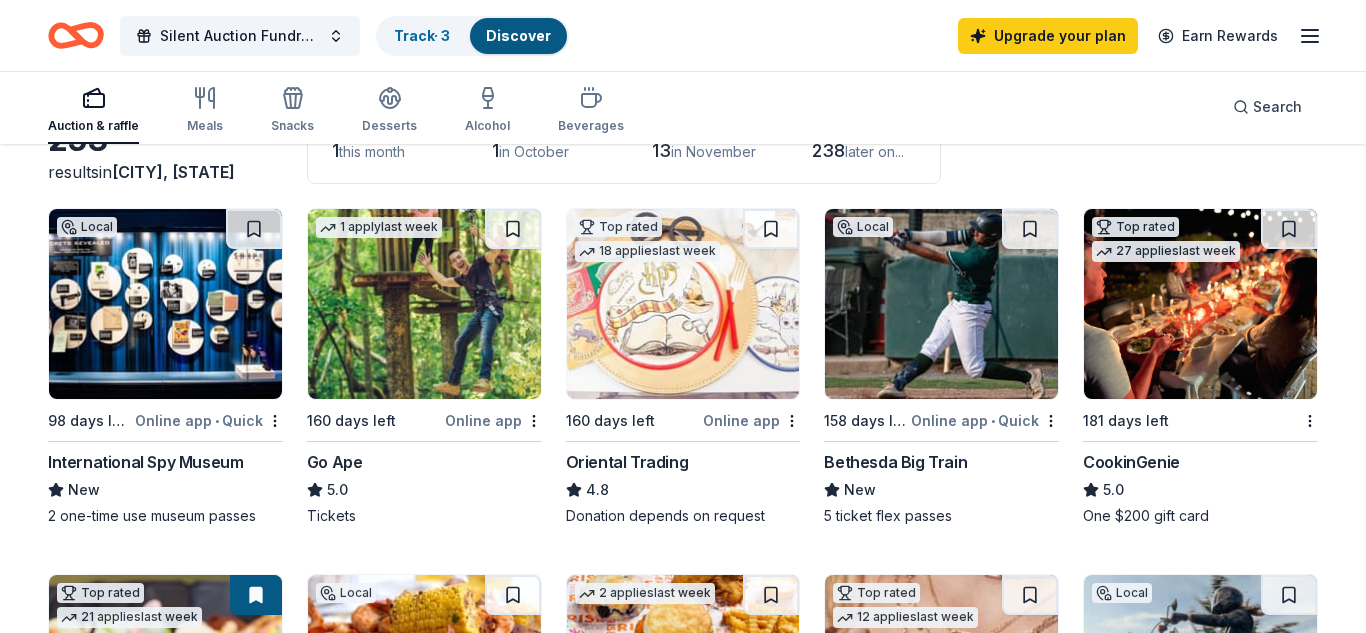 click on "International Spy Museum" at bounding box center (145, 462) 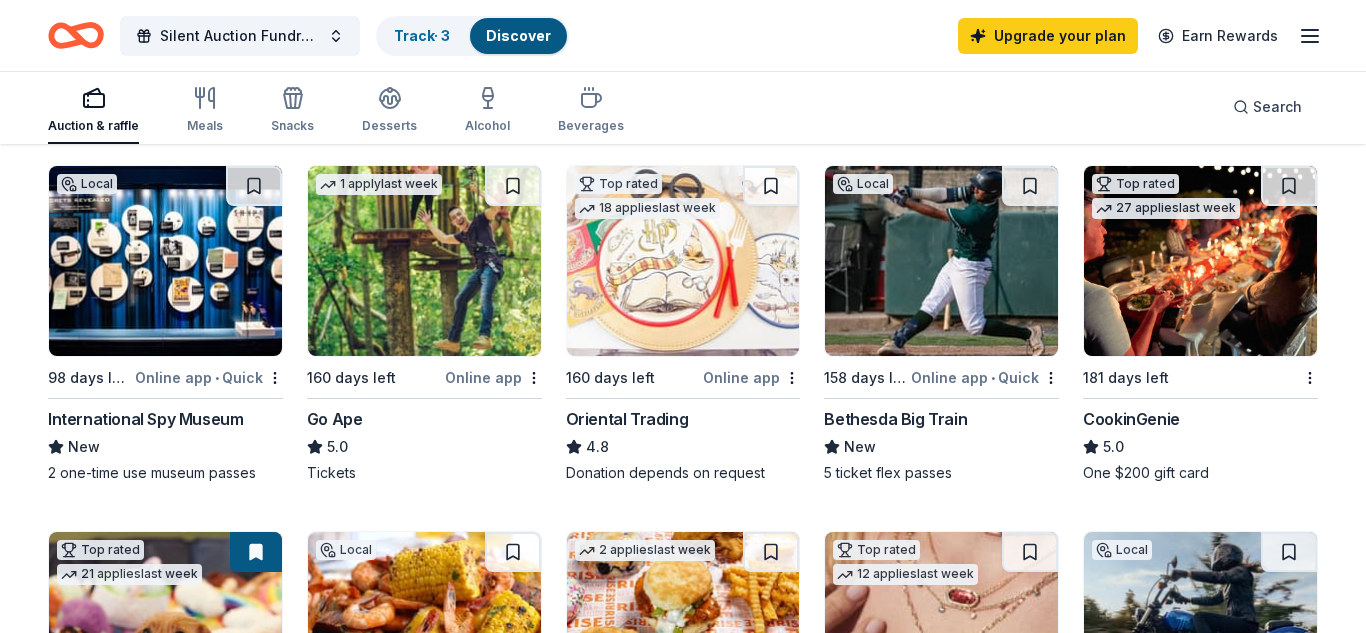 scroll, scrollTop: 204, scrollLeft: 0, axis: vertical 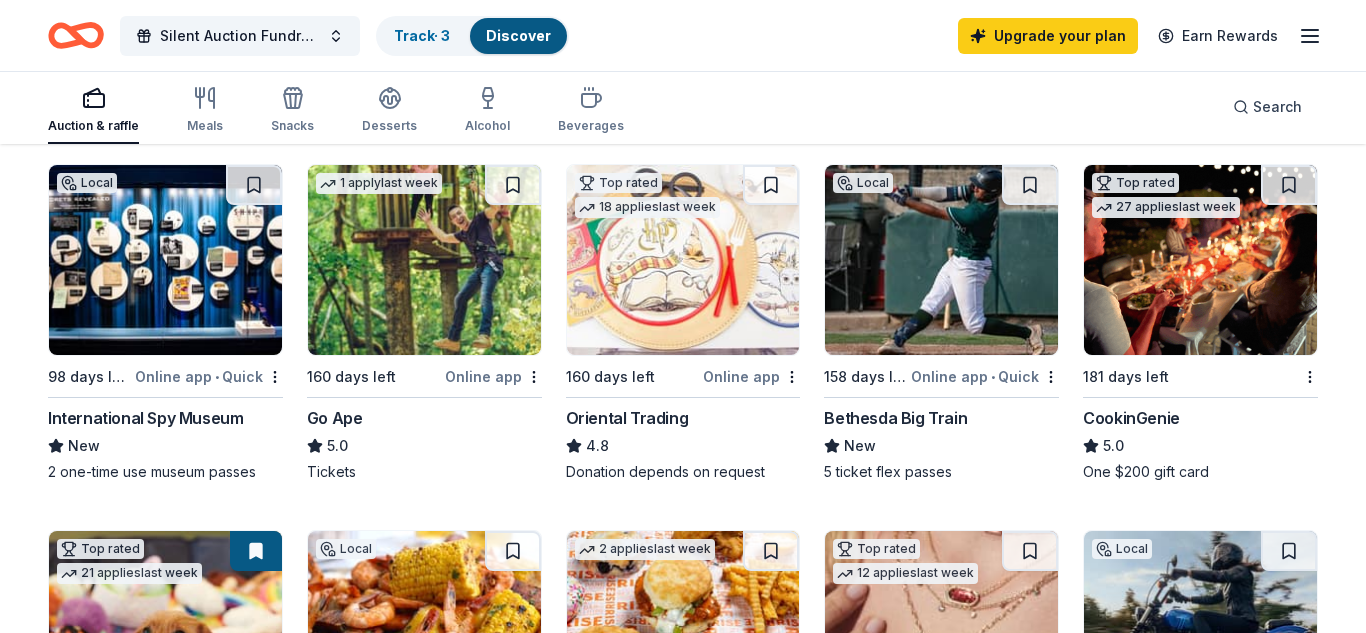 click on "Go Ape" at bounding box center (335, 418) 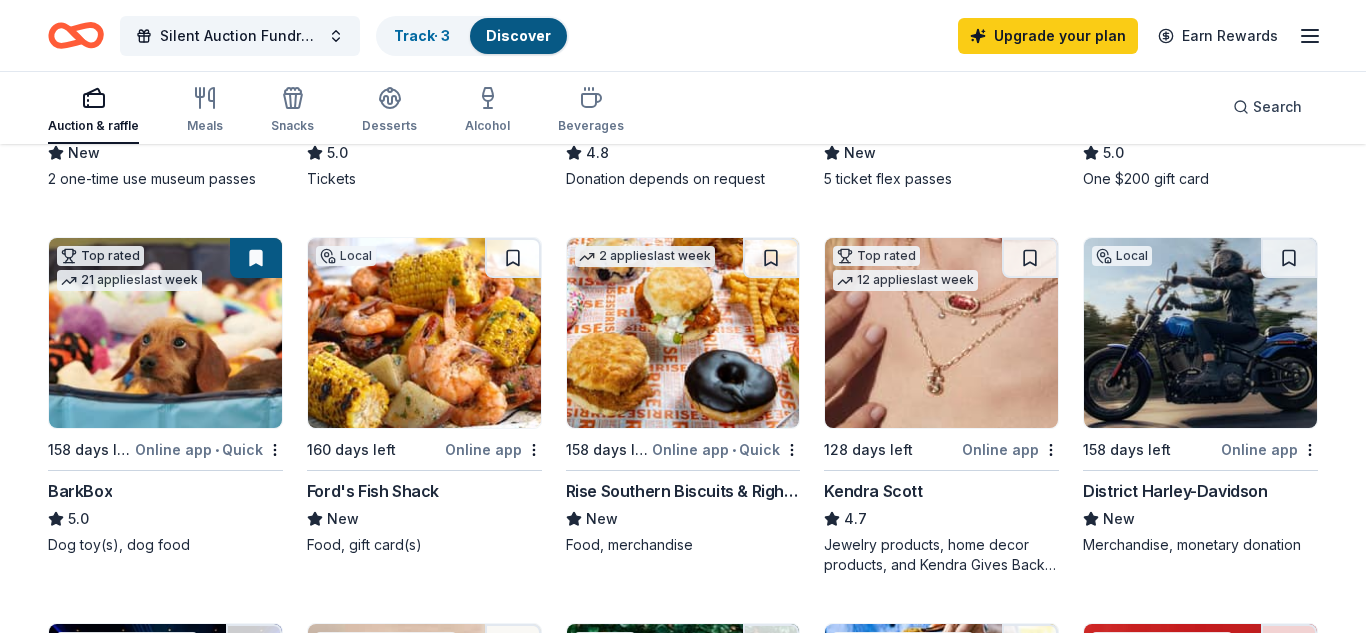 scroll, scrollTop: 502, scrollLeft: 0, axis: vertical 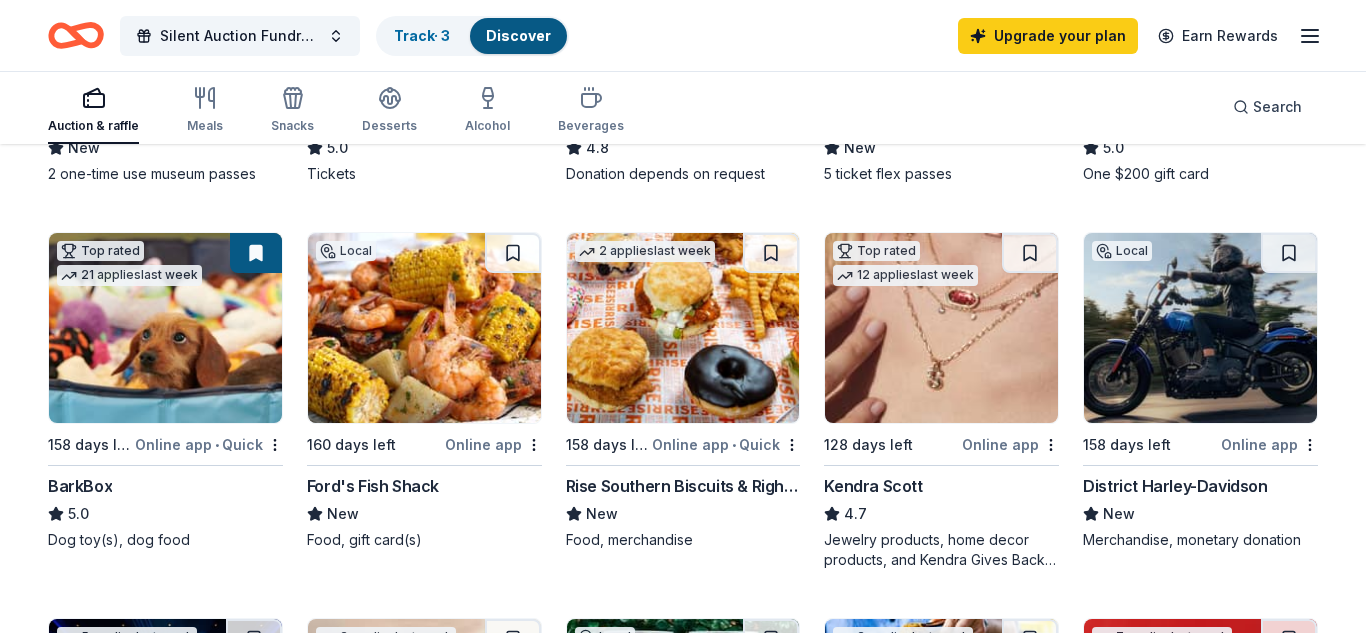 click on "BarkBox" at bounding box center [80, 486] 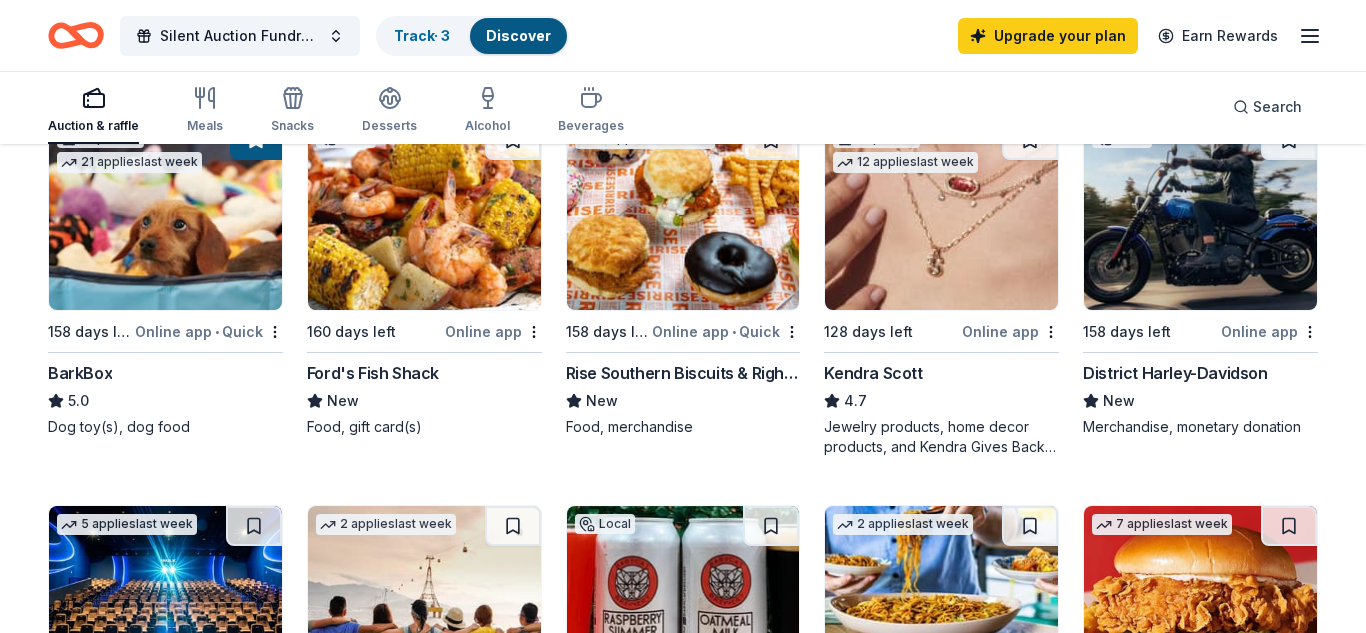 scroll, scrollTop: 616, scrollLeft: 0, axis: vertical 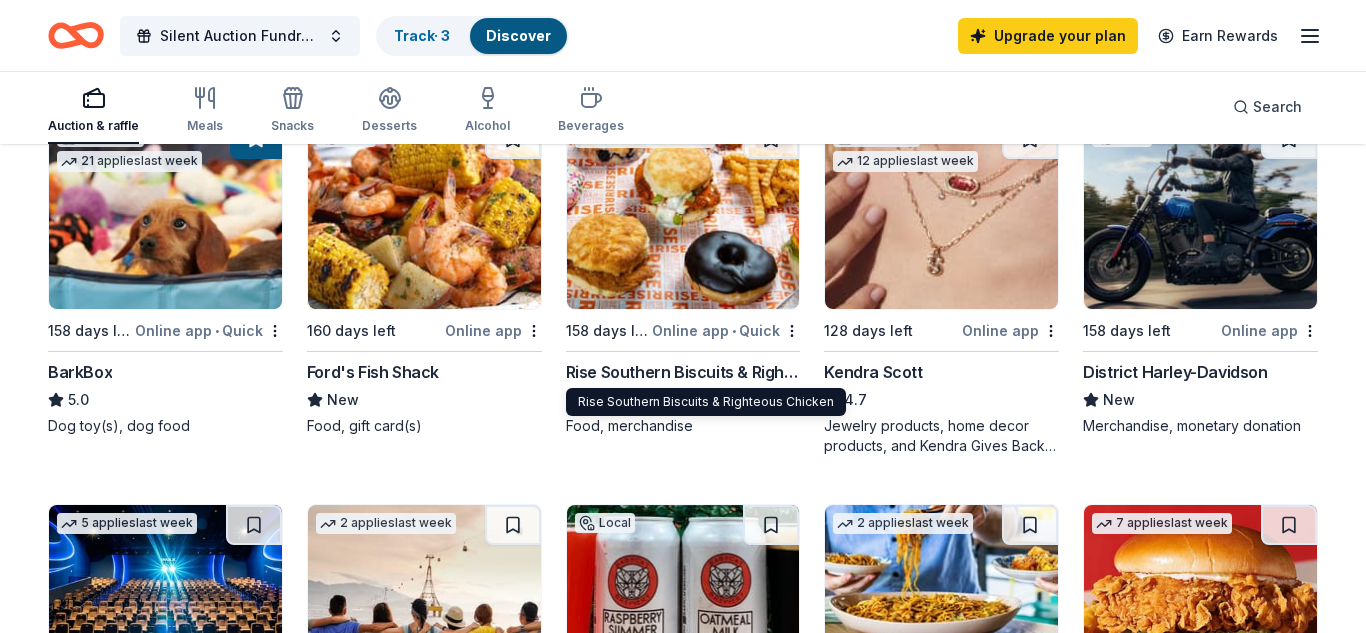 click on "Rise Southern Biscuits & Righteous Chicken" at bounding box center [683, 372] 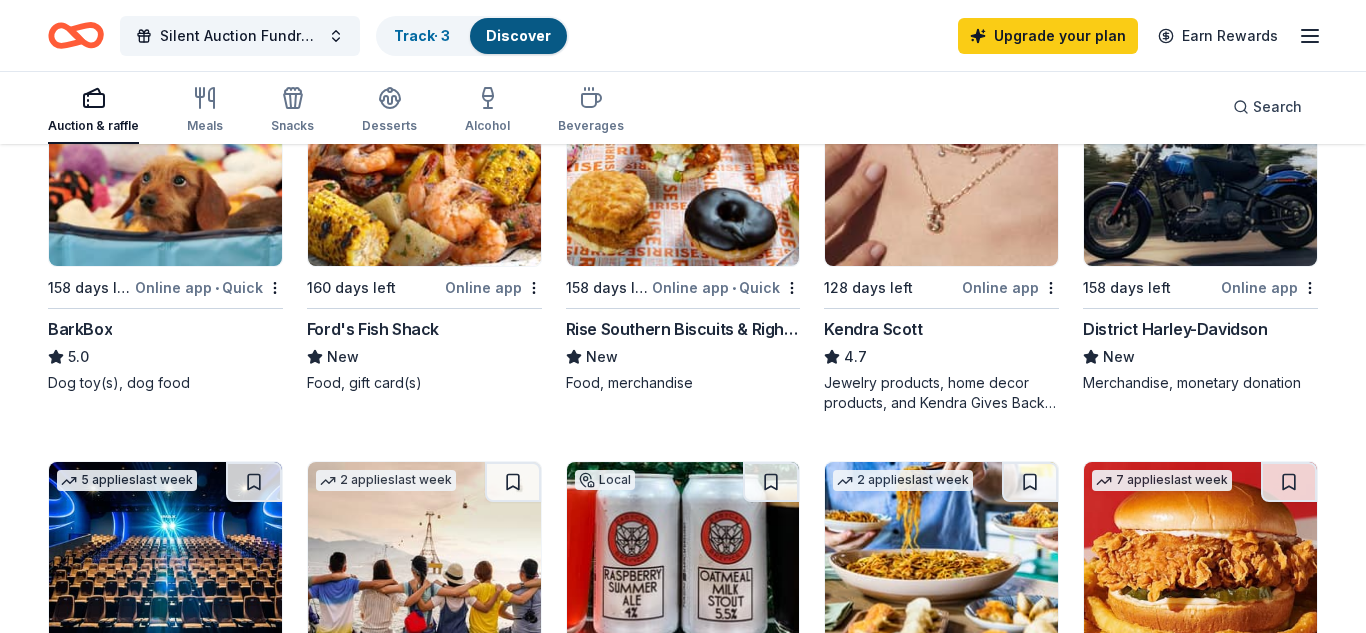 scroll, scrollTop: 664, scrollLeft: 0, axis: vertical 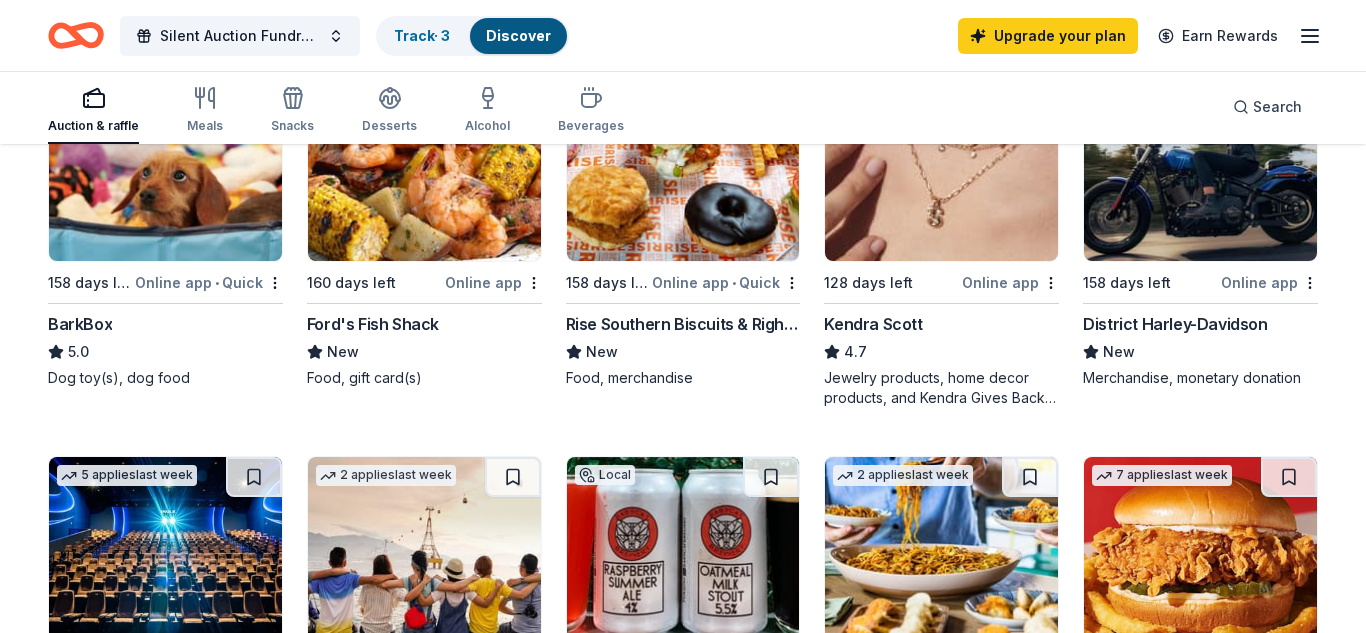 click on "District Harley-Davidson" at bounding box center [1175, 324] 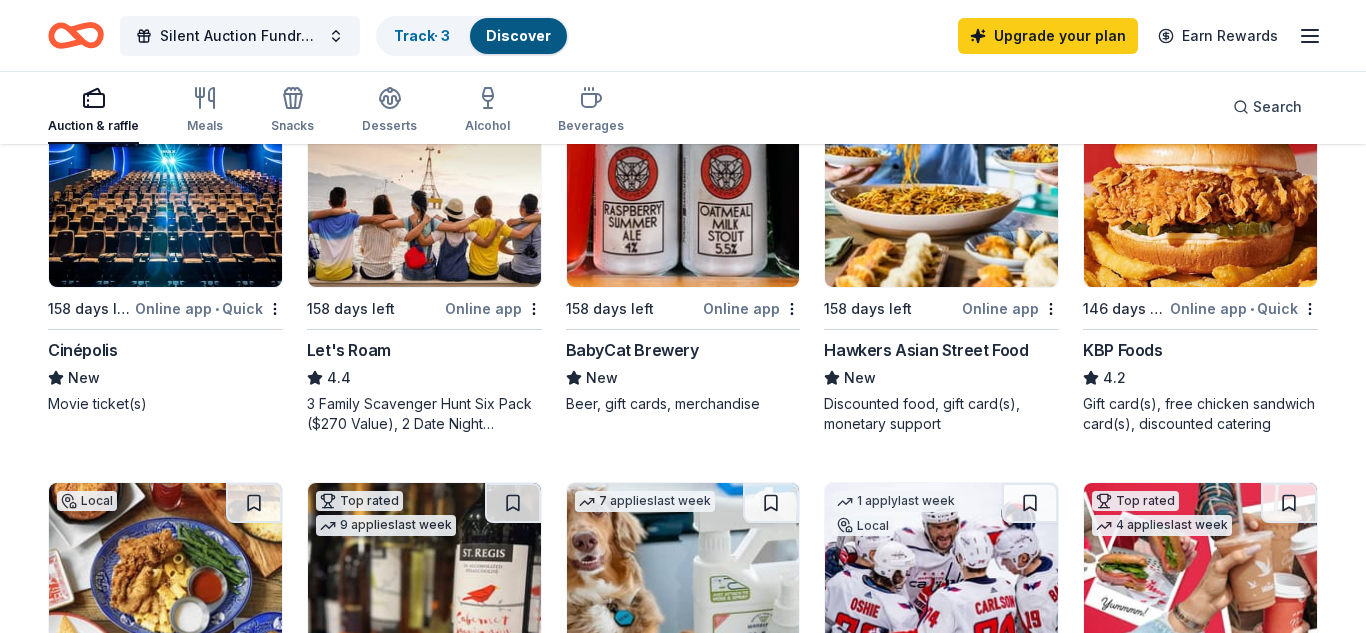 scroll, scrollTop: 1025, scrollLeft: 0, axis: vertical 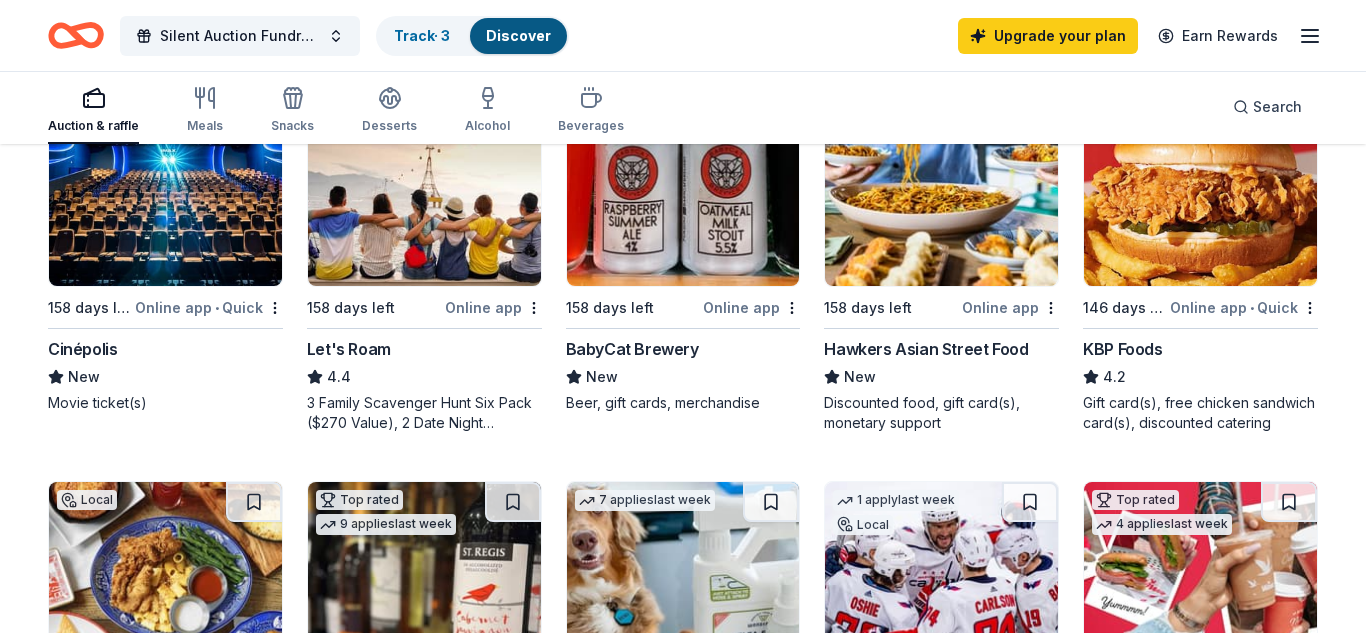 click on "Cinépolis" at bounding box center (82, 349) 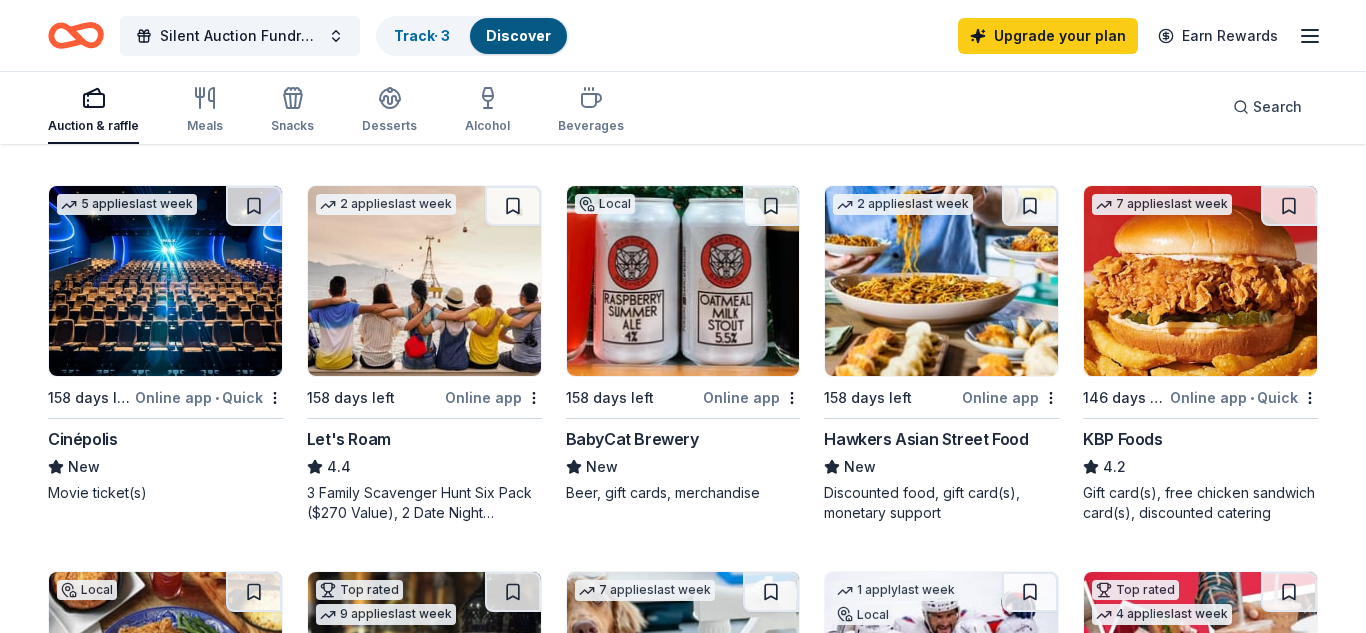 scroll, scrollTop: 899, scrollLeft: 0, axis: vertical 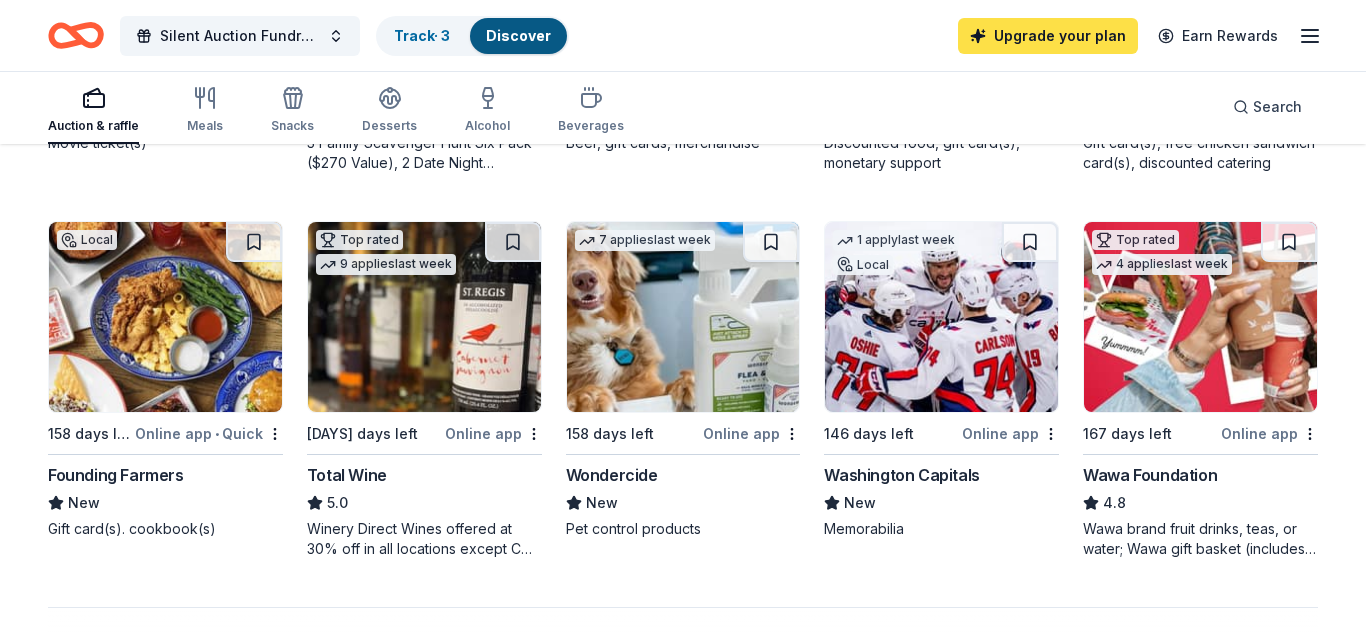 click on "Upgrade your plan" at bounding box center (1048, 36) 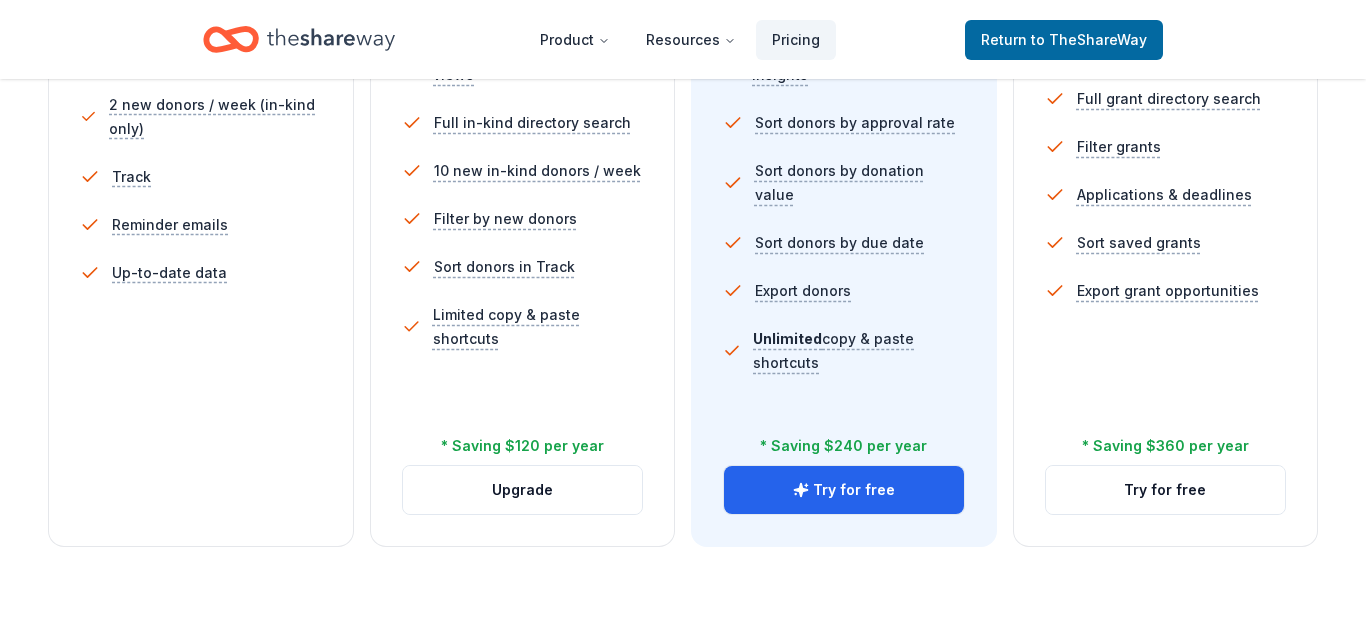 scroll, scrollTop: 706, scrollLeft: 0, axis: vertical 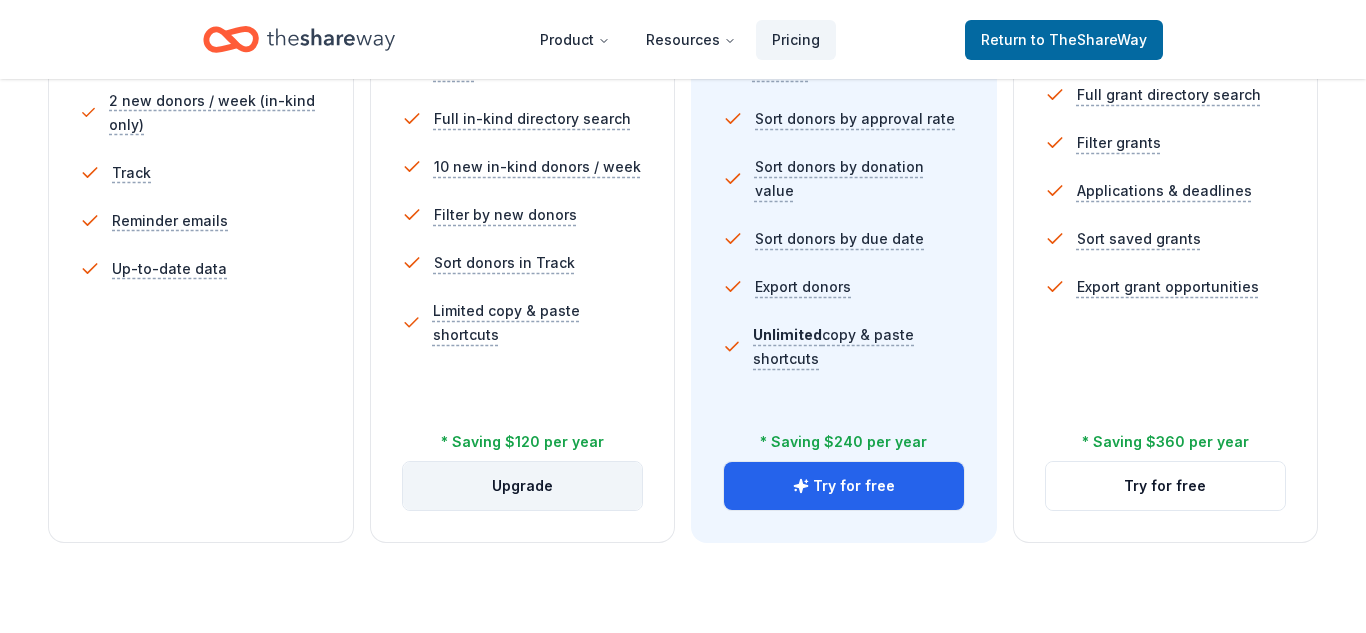 click on "Upgrade" at bounding box center (523, 486) 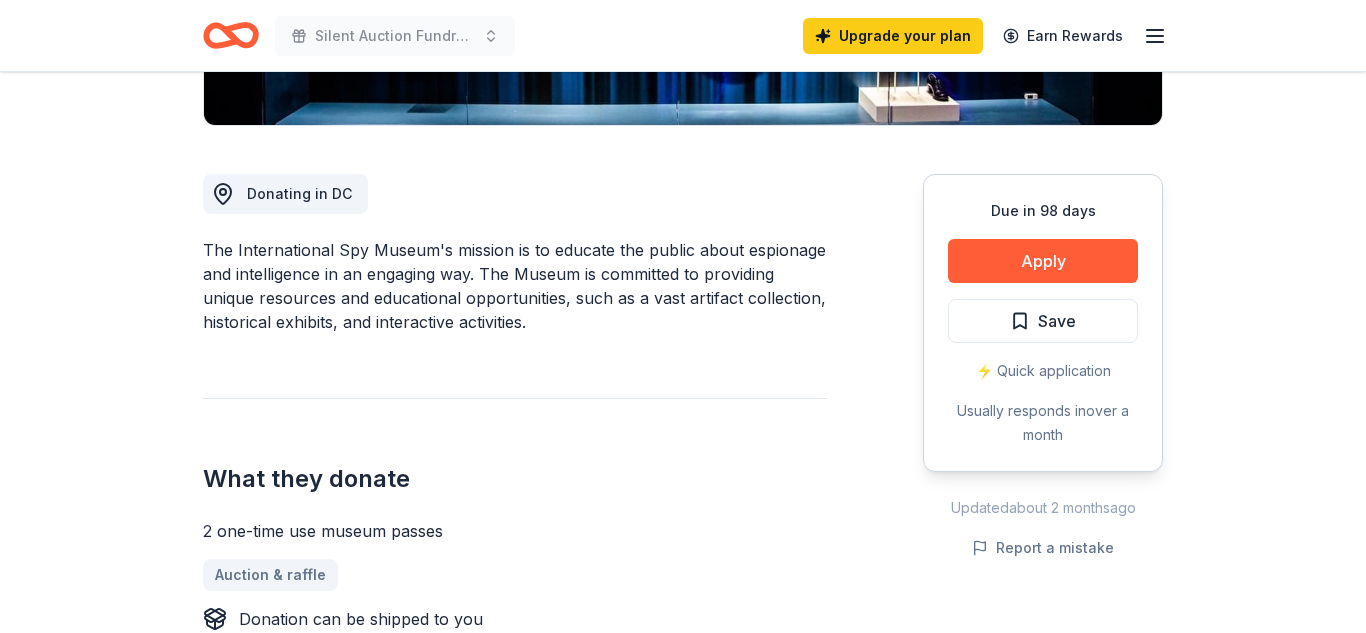 scroll, scrollTop: 485, scrollLeft: 0, axis: vertical 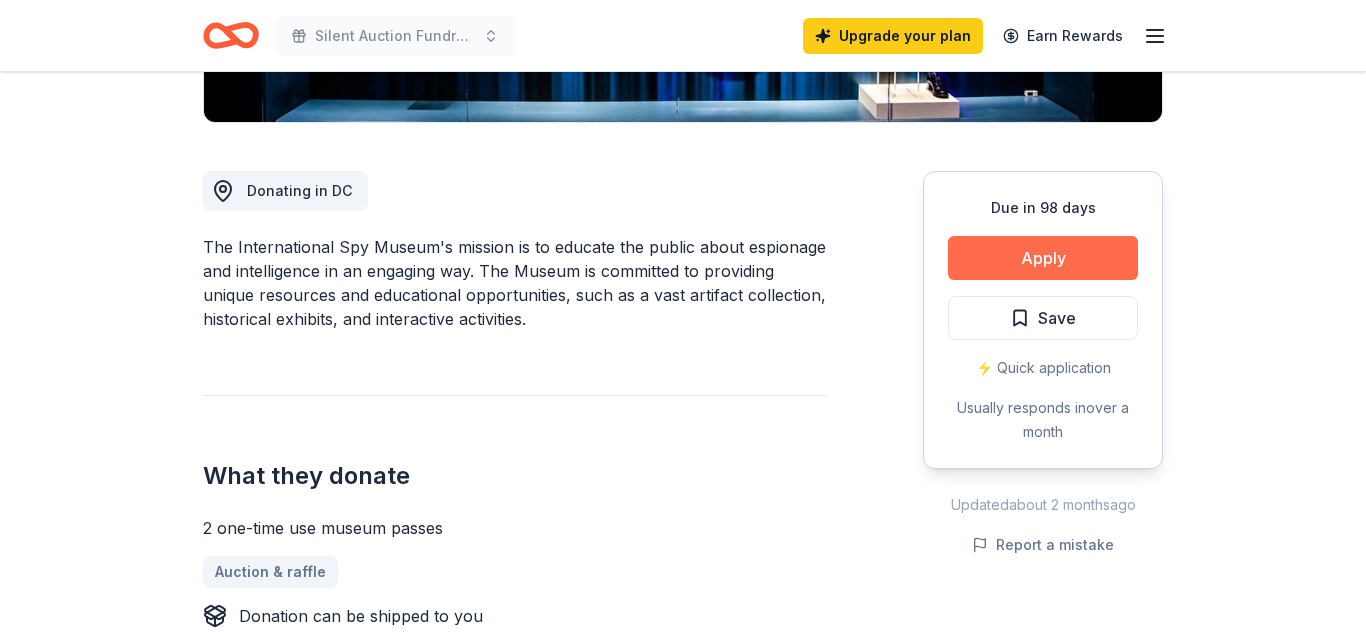 click on "Apply" at bounding box center [1043, 258] 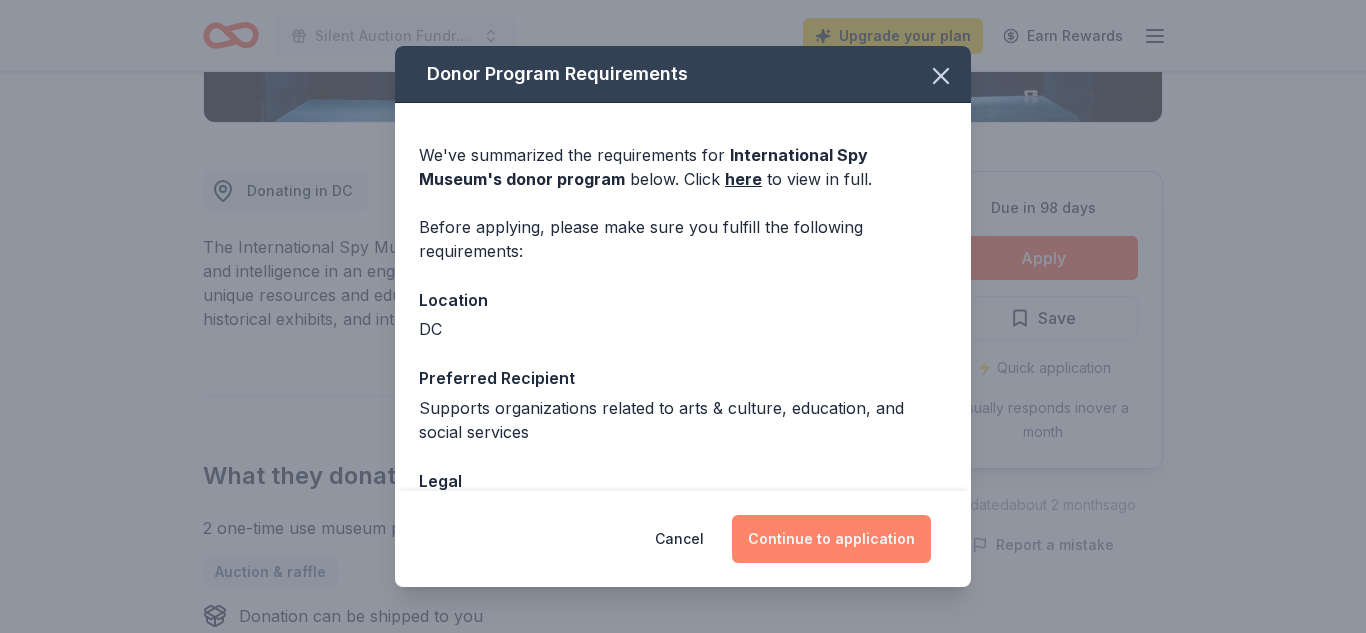 click on "Continue to application" at bounding box center [831, 539] 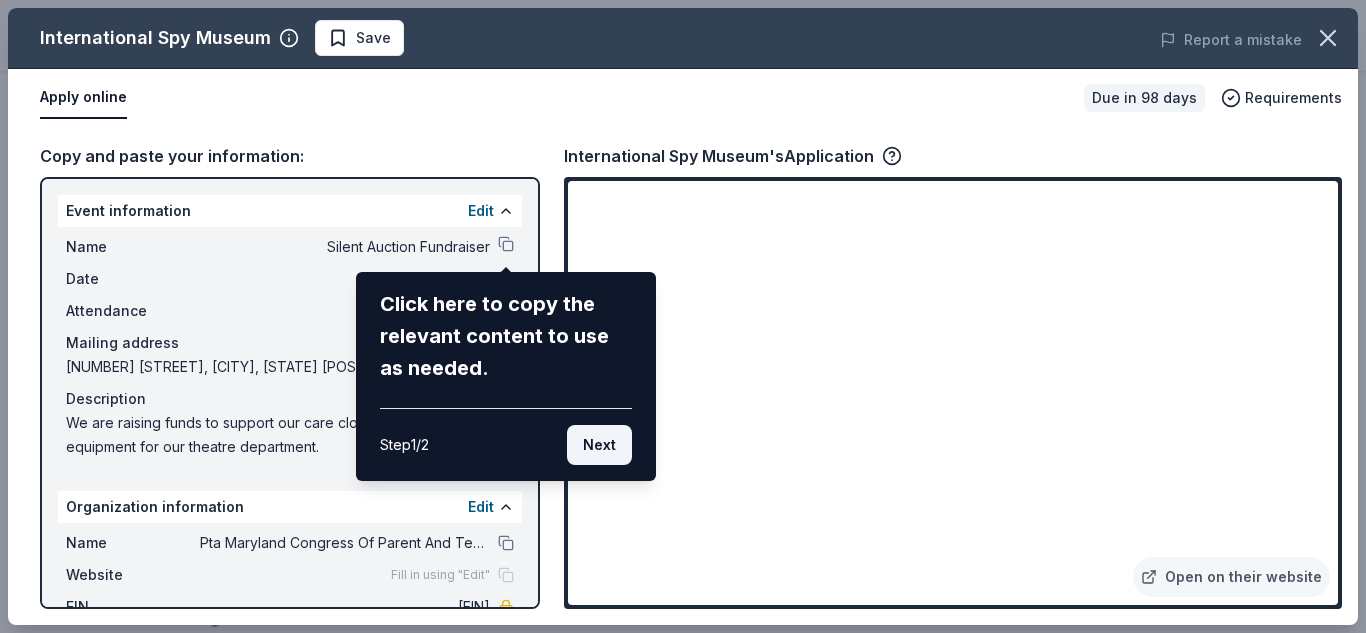 click on "Next" at bounding box center (599, 445) 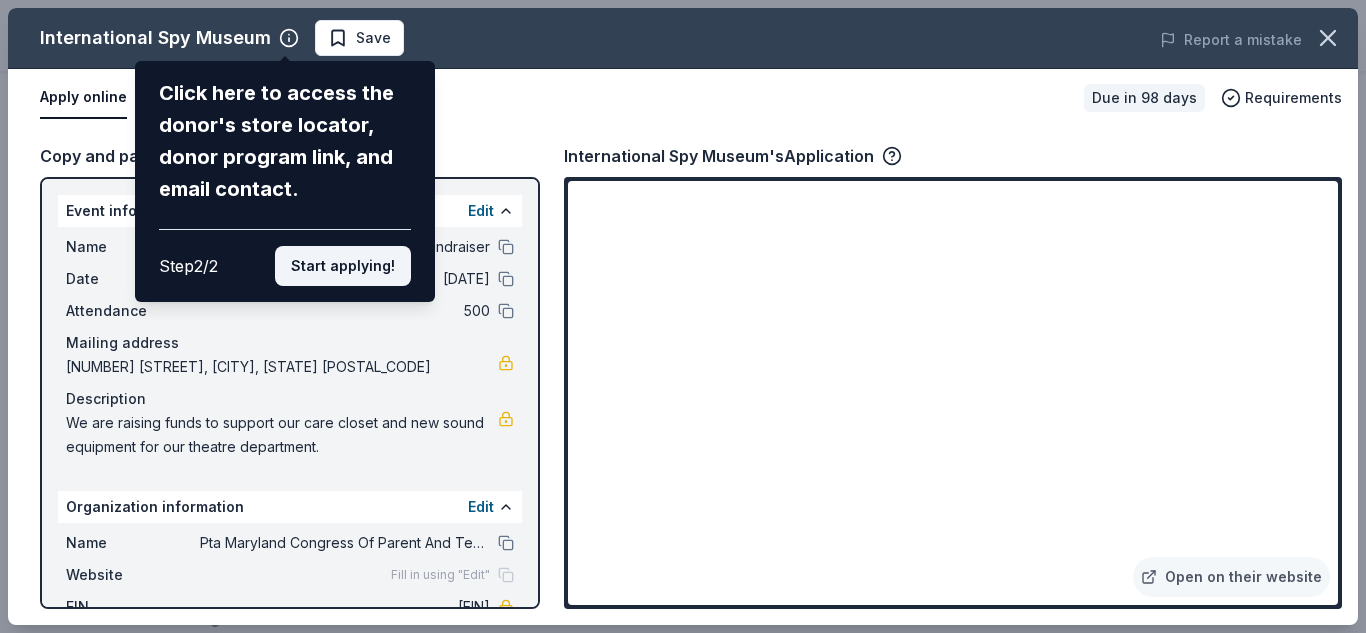 click on "Start applying!" at bounding box center (343, 266) 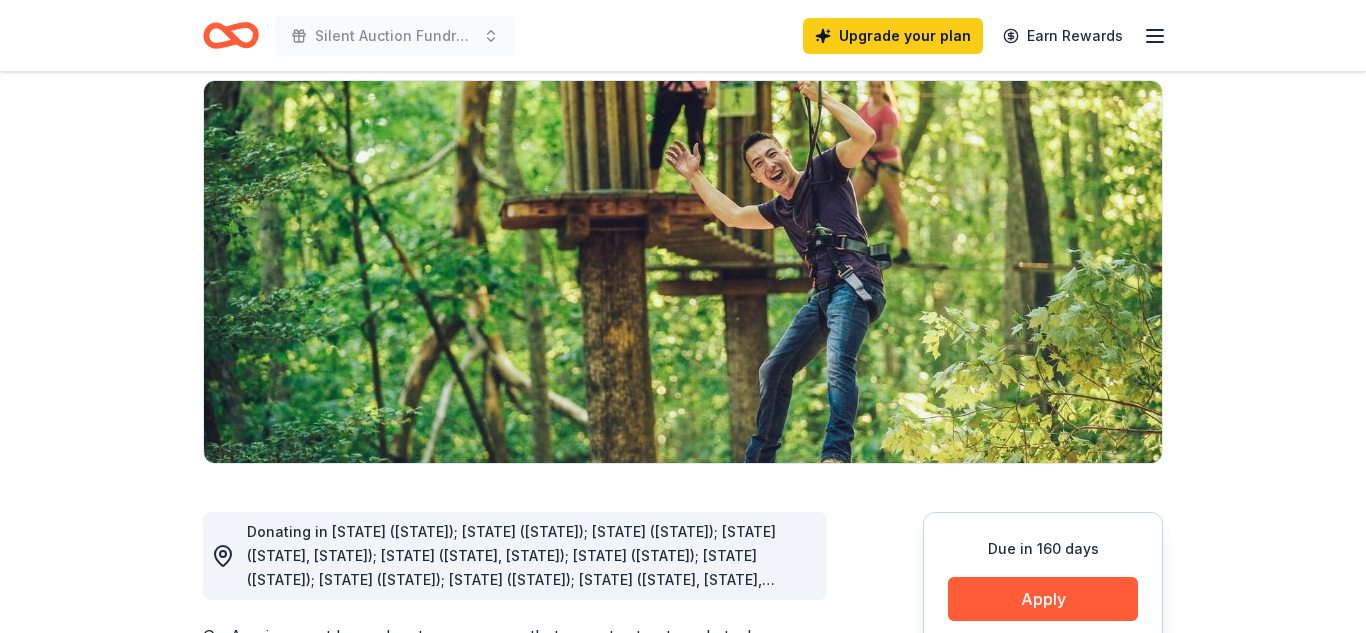 scroll, scrollTop: 138, scrollLeft: 0, axis: vertical 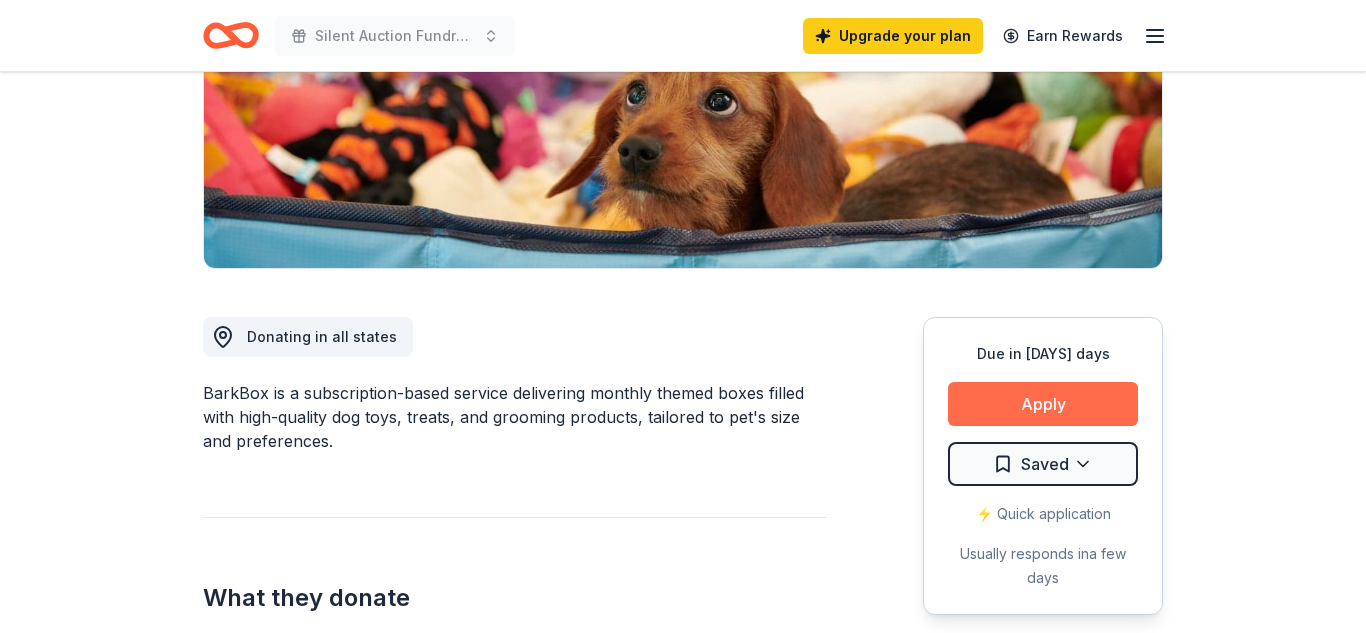 click on "Apply" at bounding box center (1043, 404) 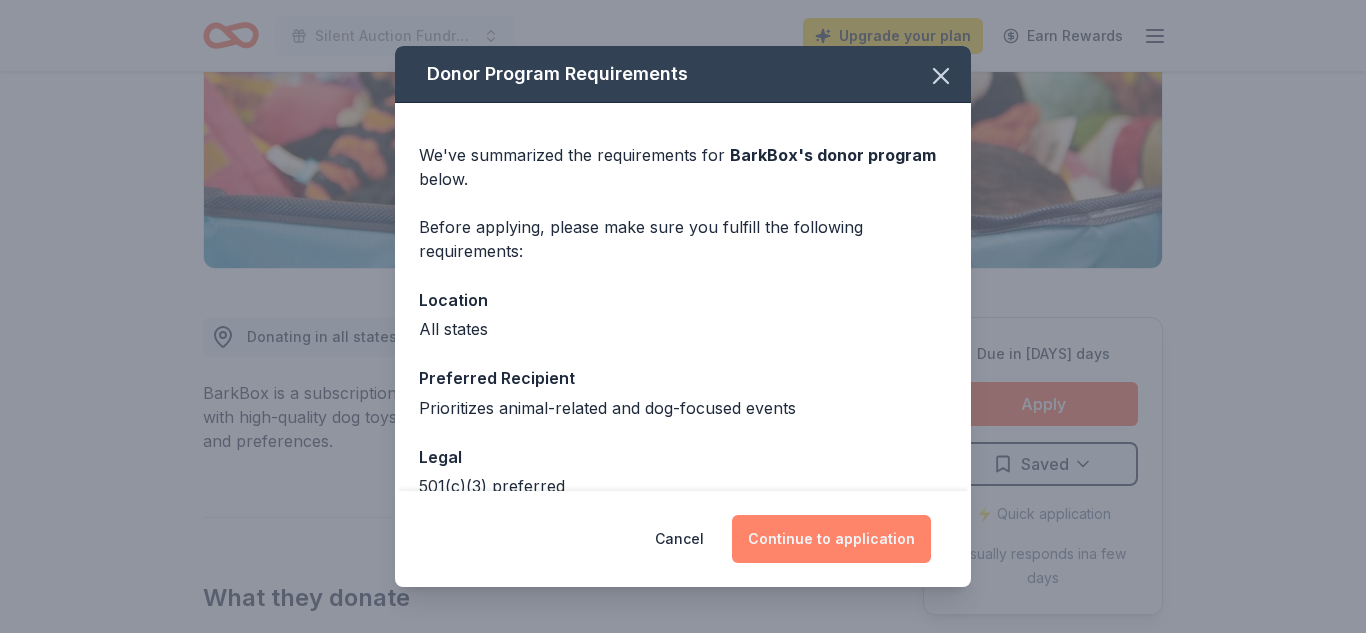 click on "Continue to application" at bounding box center [831, 539] 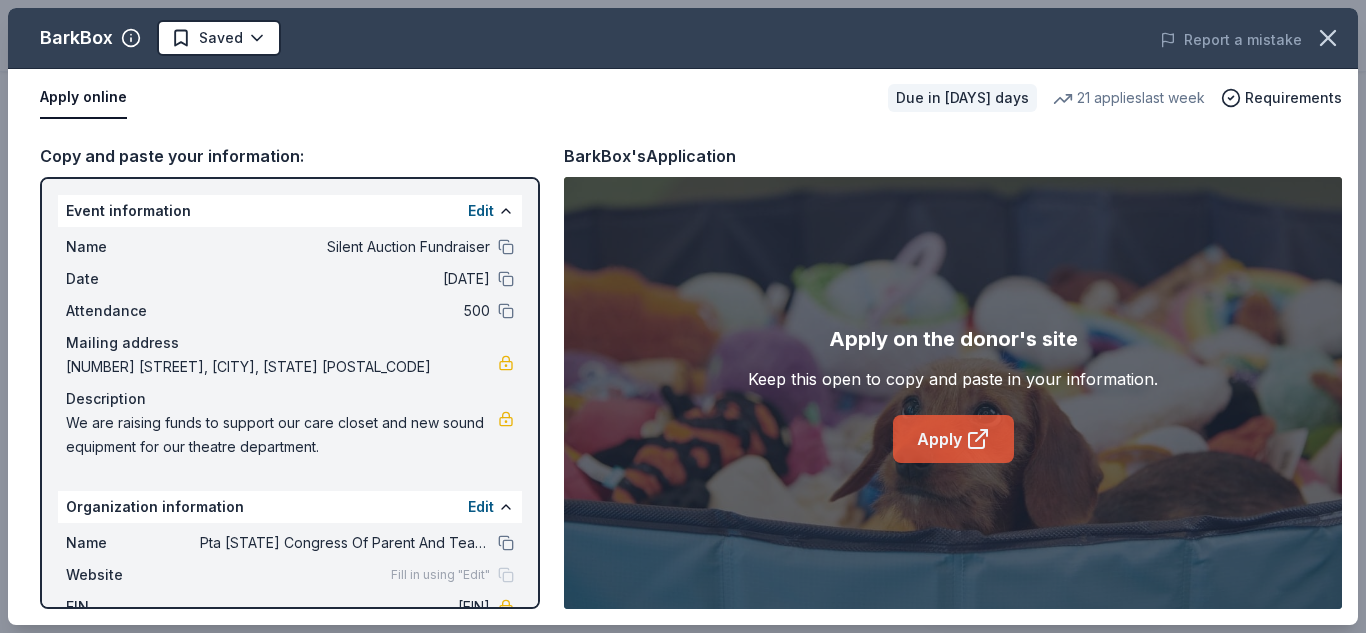 click 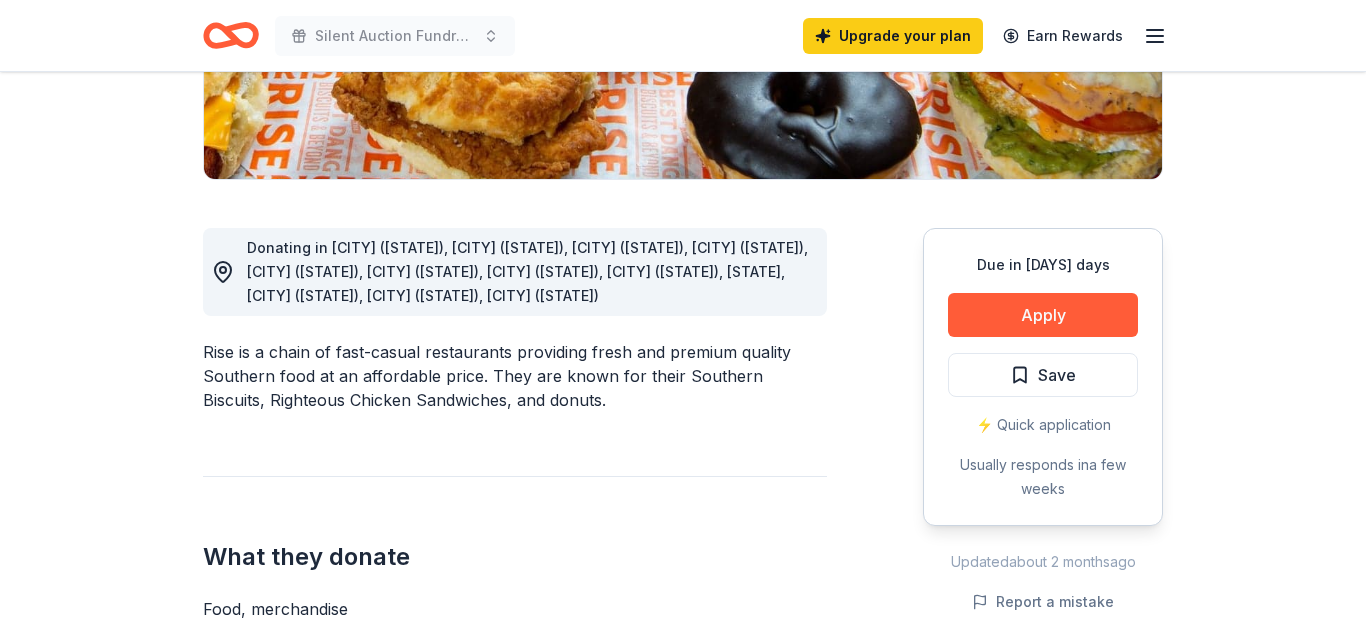 scroll, scrollTop: 431, scrollLeft: 0, axis: vertical 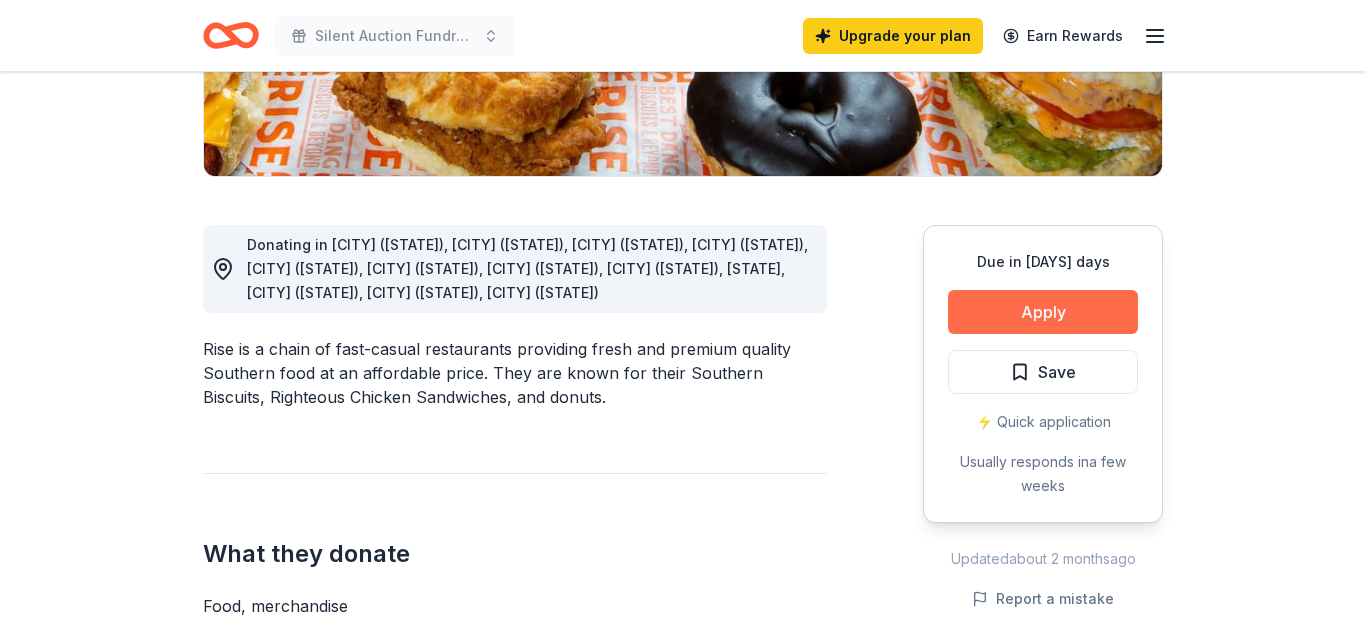 click on "Apply" at bounding box center [1043, 312] 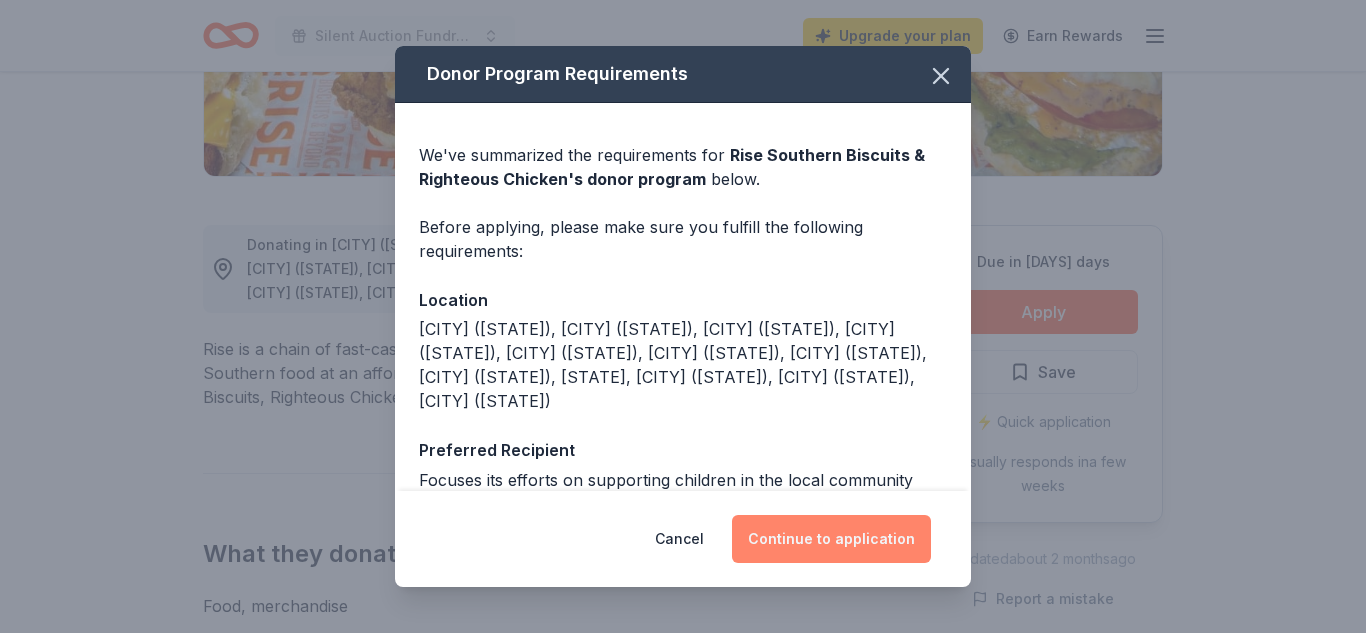 click on "Continue to application" at bounding box center (831, 539) 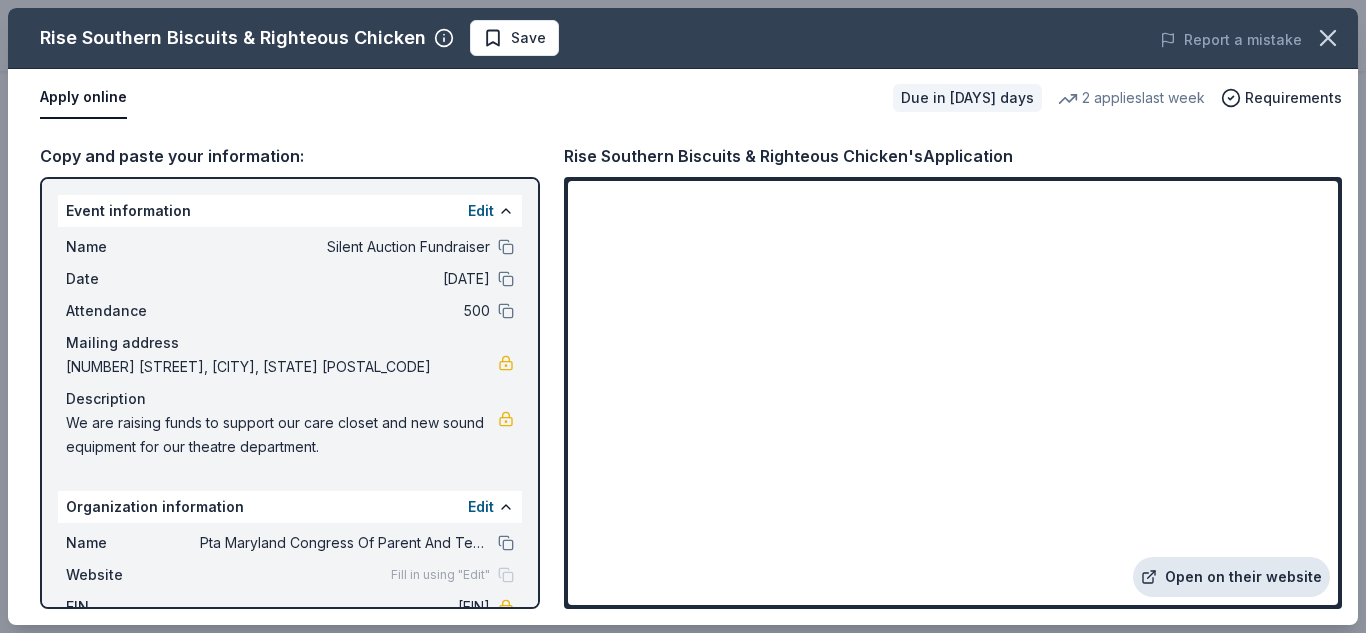 click on "Open on their website" at bounding box center [1231, 577] 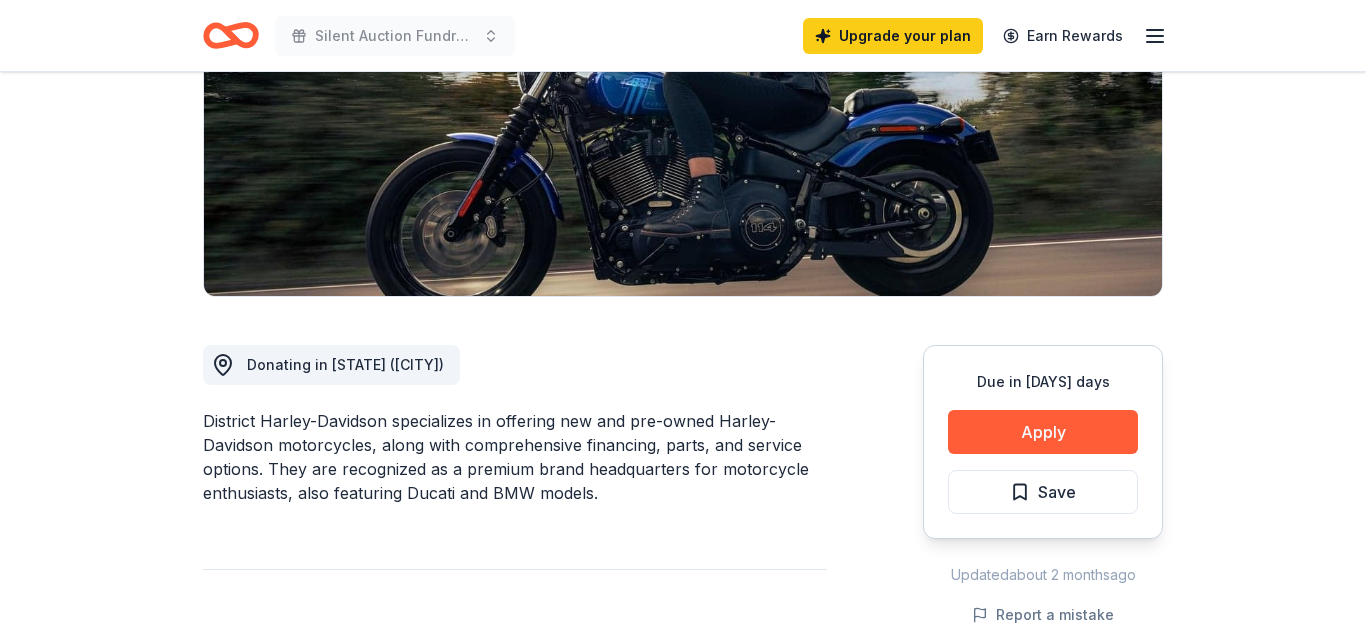 scroll, scrollTop: 309, scrollLeft: 0, axis: vertical 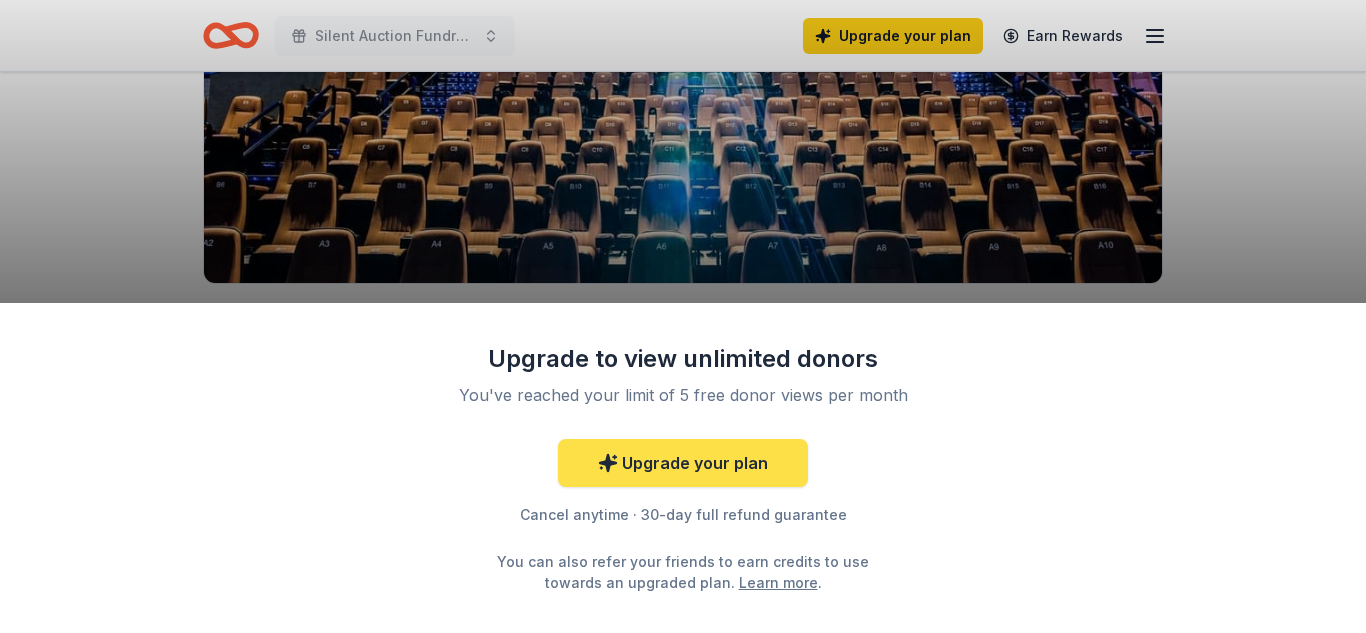 click on "Upgrade your plan" at bounding box center (683, 463) 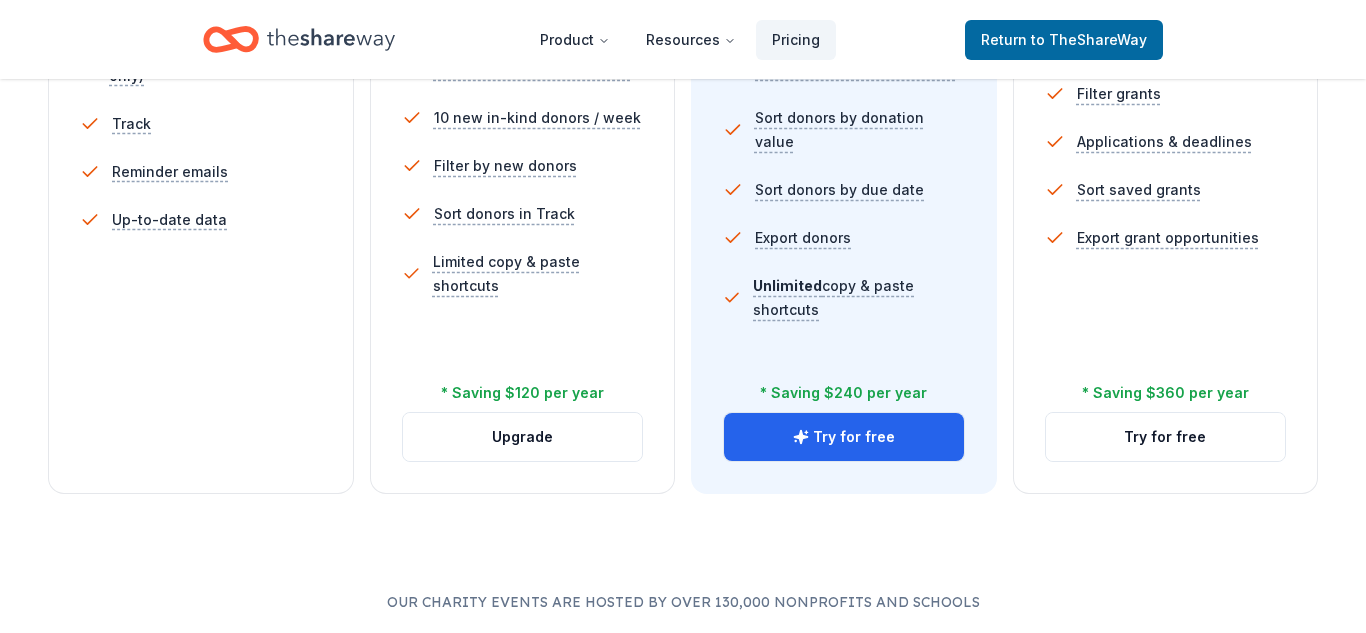 scroll, scrollTop: 758, scrollLeft: 0, axis: vertical 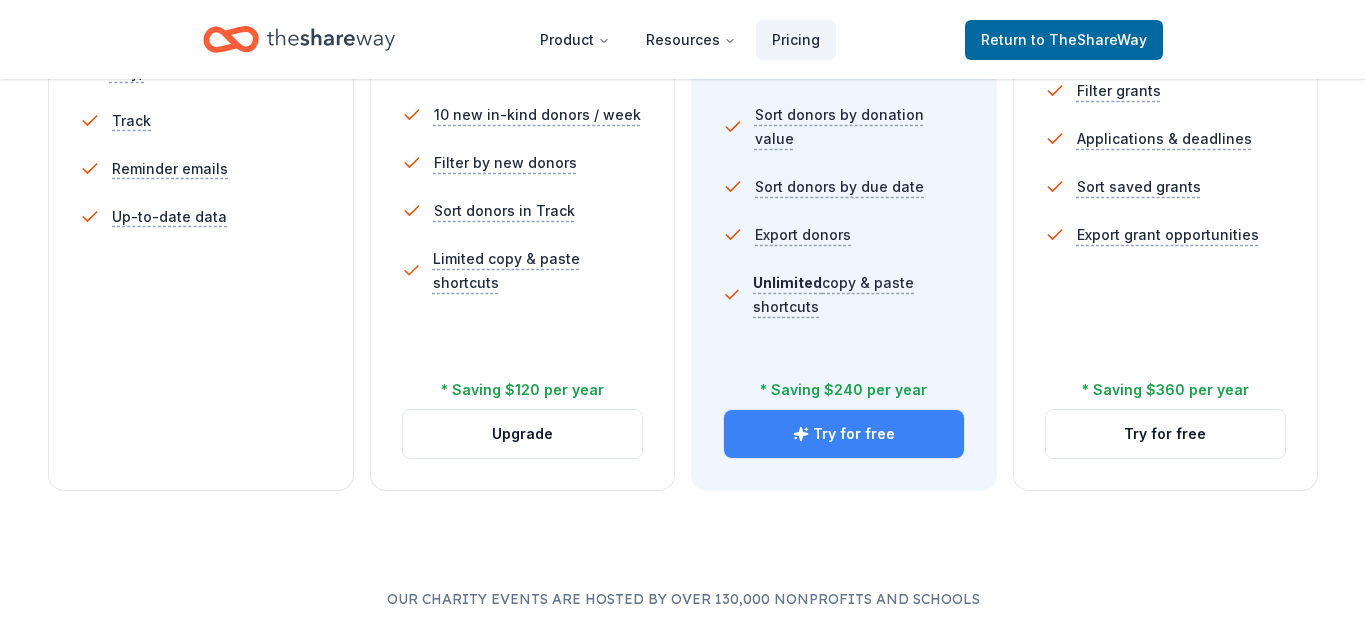 click on "Try for free" at bounding box center (844, 434) 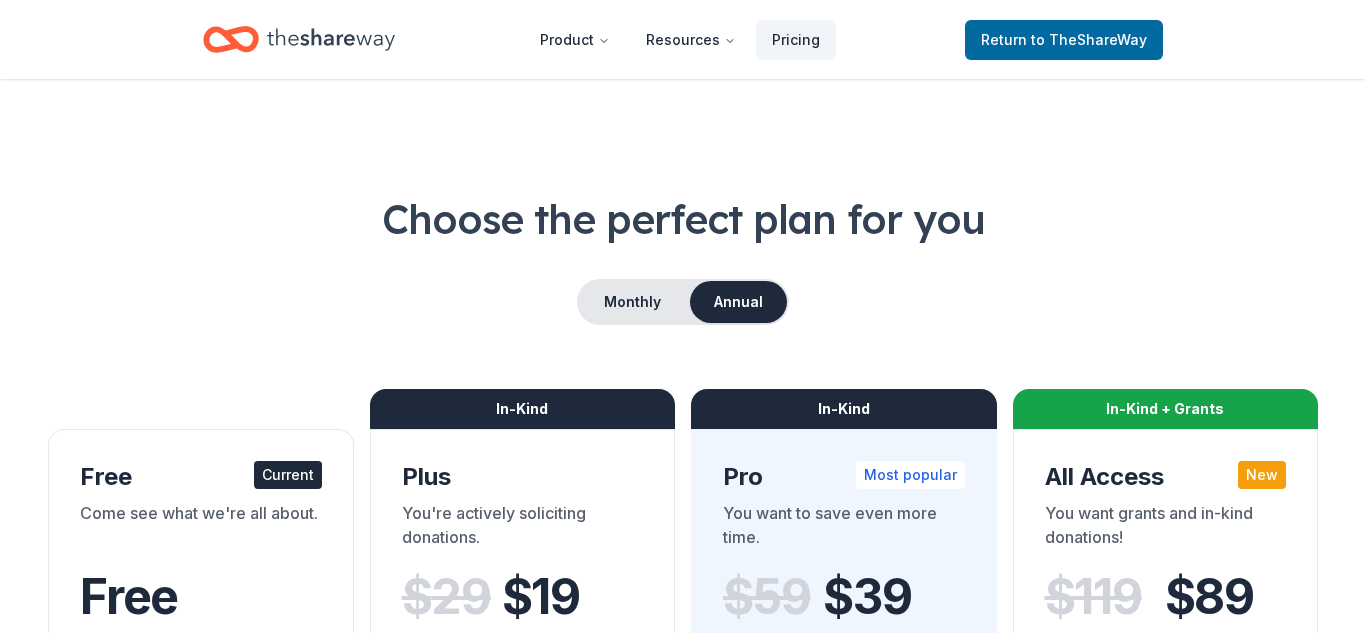 scroll, scrollTop: 706, scrollLeft: 0, axis: vertical 